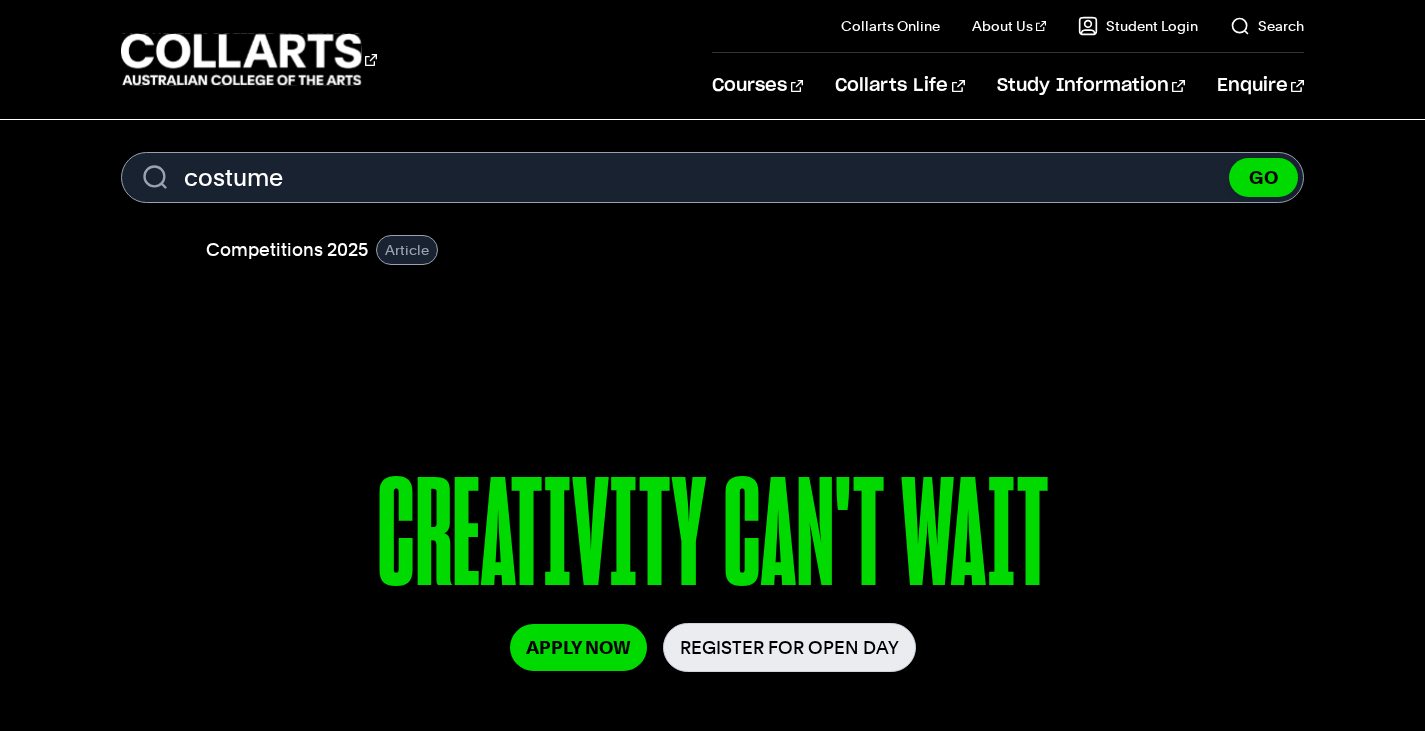 scroll, scrollTop: 0, scrollLeft: 0, axis: both 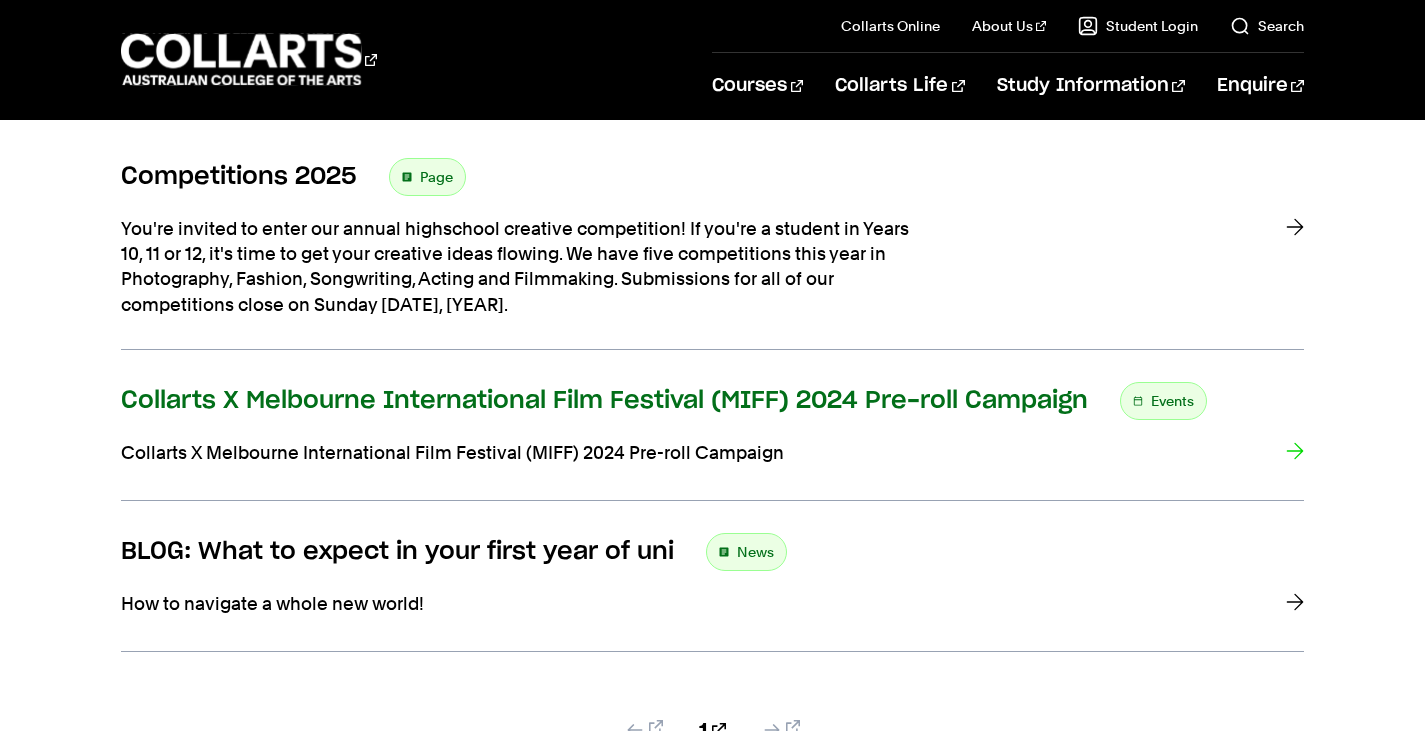 click on "Collarts X Melbourne International Film Festival (MIFF) 2024 Pre-roll Campaign
Events
Collarts X Melbourne International Film Festival (MIFF) 2024 Pre-roll Campaign" at bounding box center (712, 441) 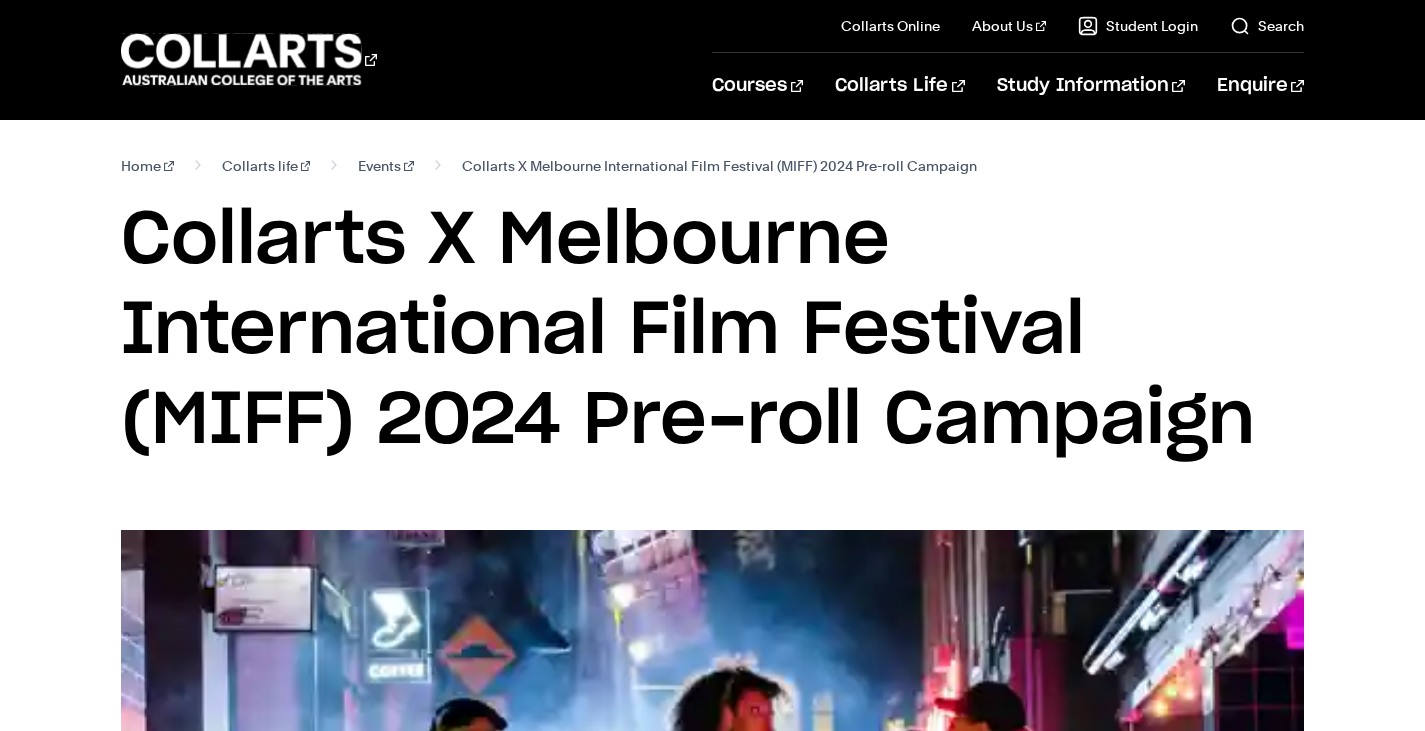 scroll, scrollTop: 432, scrollLeft: 0, axis: vertical 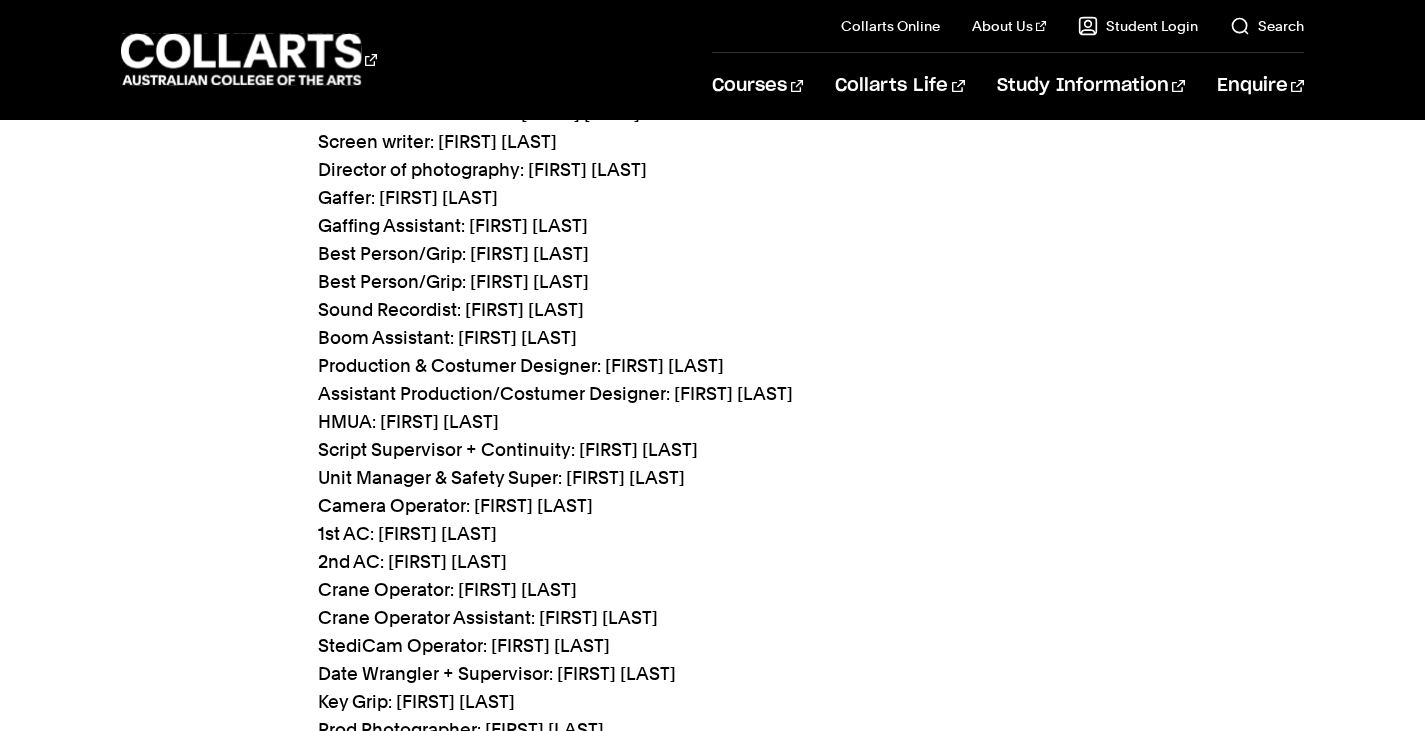 click on "Director: Sean Cousins First assistant director: Darcy Yuille  Second assistant director: Bella Kent  Producer: Vidhi Vira  Production coordinator: Abbey Hastings  Screen writer: Sean Cousins Director of photography: Stu Mannion Gaffer: Dan Tan  Gaffing Assistant: Lec Hunter  Best Person/Grip: Nick Kokkilos Best Person/Grip: Selena Brincat  Sound Recordist: Tristan Meredith  Boom Assistant: Aaron Higgins  Production & Costumer Designer: Sapphira Rolfe  Assistant Production/Costumer Designer: Favour Chea  HMUA: Ellie Loveless  Script Supervisor + Continuity: Ruby Cichero  Unit Manager & Safety Super: Trinnity Piva  Camera Operator: Helen Turton  1st AC: Mel Nicholson  2nd AC: Josh Nguyen  Crane Operator: Richard Kickbush Crane Operator Assistant: Selena Brincat  StediCam Operator: Brett Harrison   Date Wrangler + Supervisor: Tom Armour  Key Grip: Connor Pike  Prod Photographer: Ruby Taylor  BTS/Doco/Stills Director: Chelsea Hard  BTS Camera OP: Felix Wilkins  BTS Sound: Sean Todd" at bounding box center [713, 450] 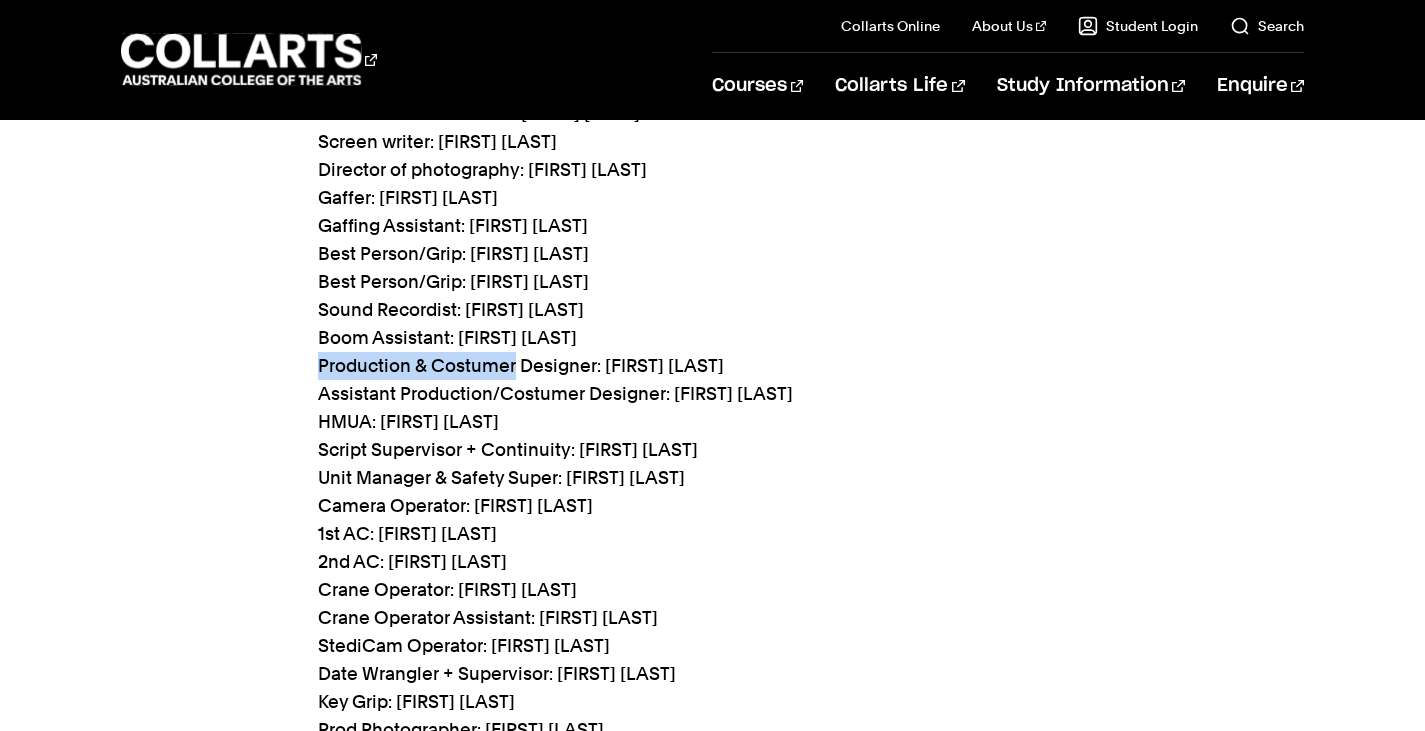 drag, startPoint x: 321, startPoint y: 362, endPoint x: 512, endPoint y: 356, distance: 191.09422 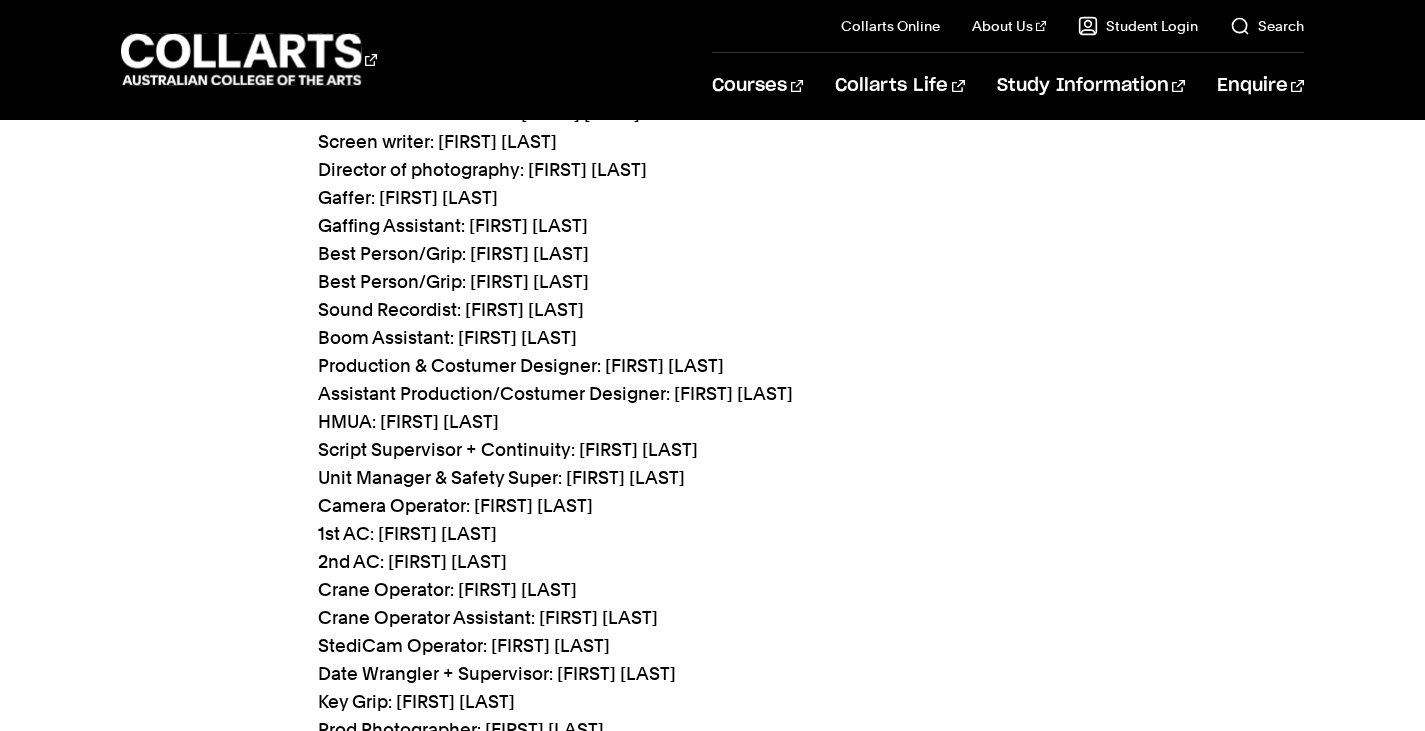 drag, startPoint x: 608, startPoint y: 361, endPoint x: 739, endPoint y: 367, distance: 131.13733 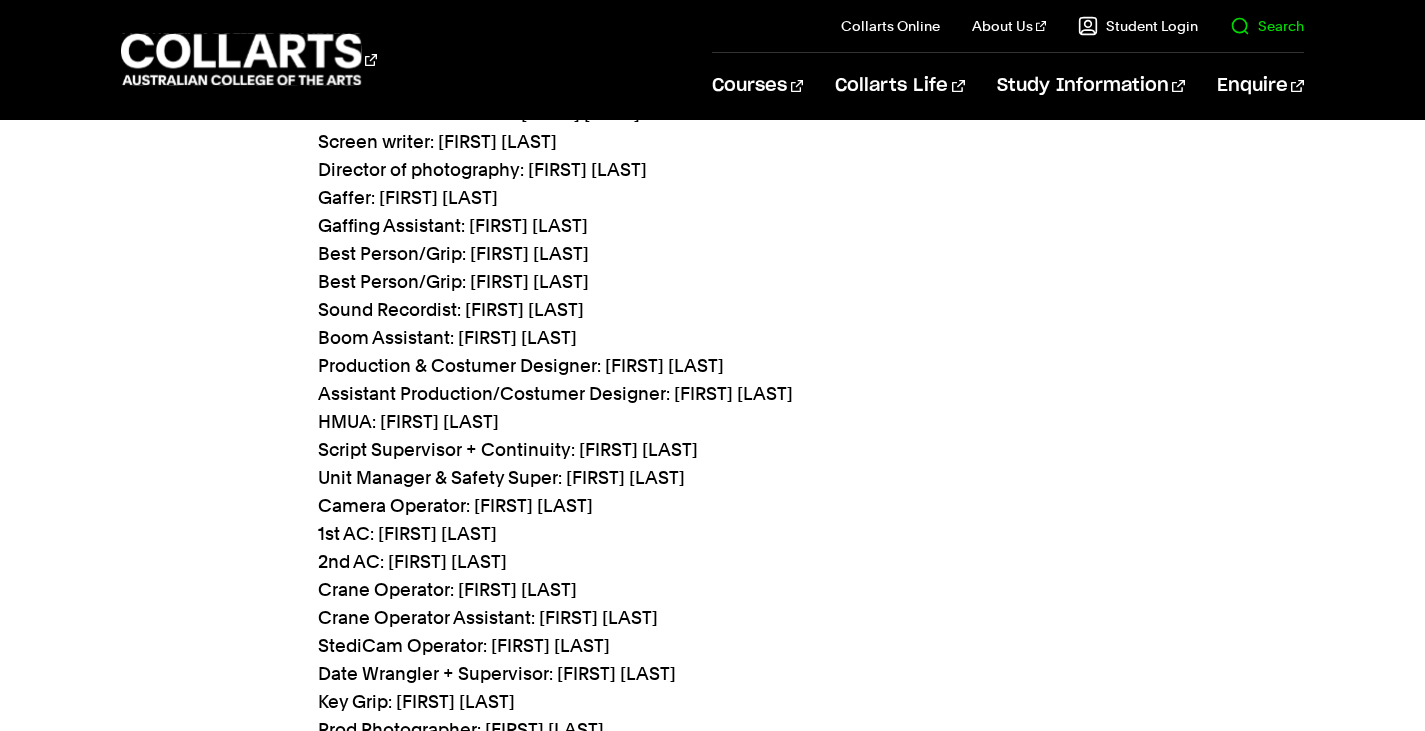 click on "Search" at bounding box center [1267, 26] 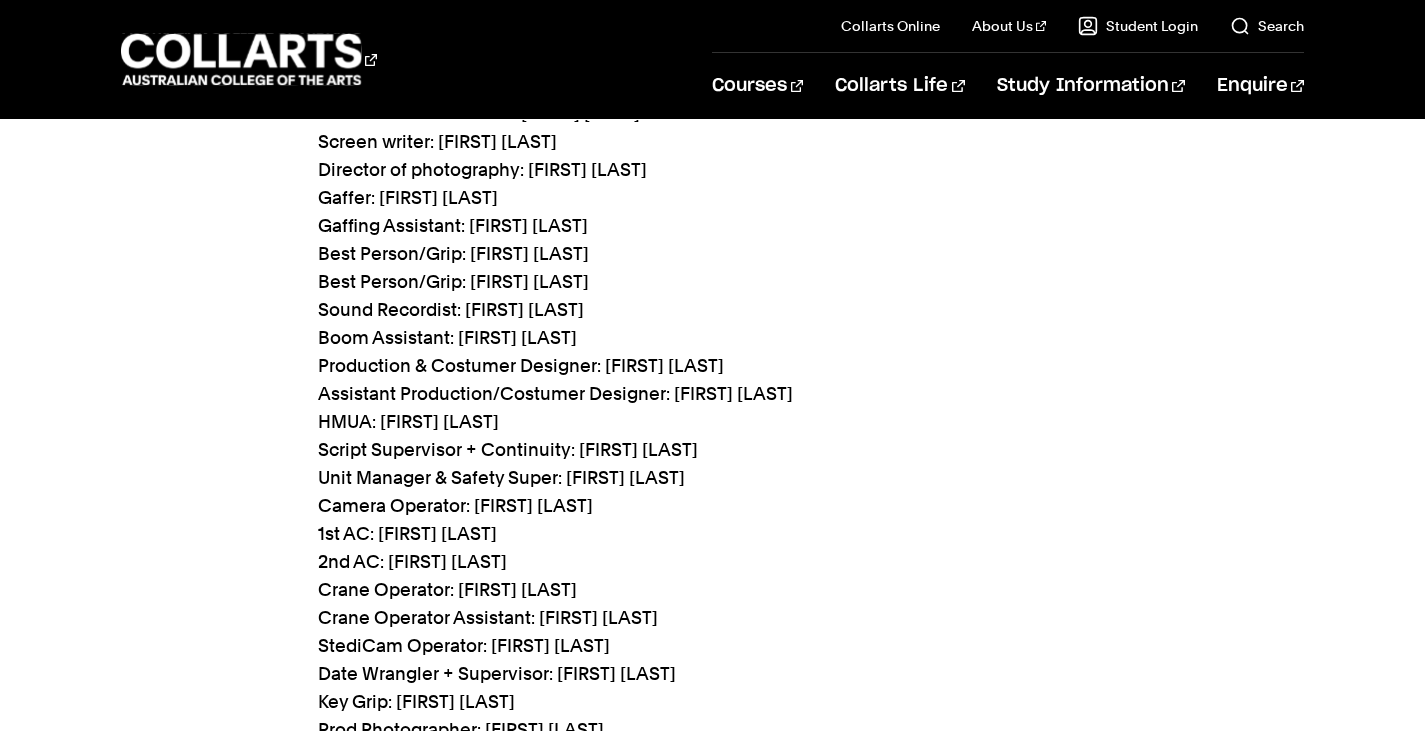 scroll, scrollTop: 0, scrollLeft: 0, axis: both 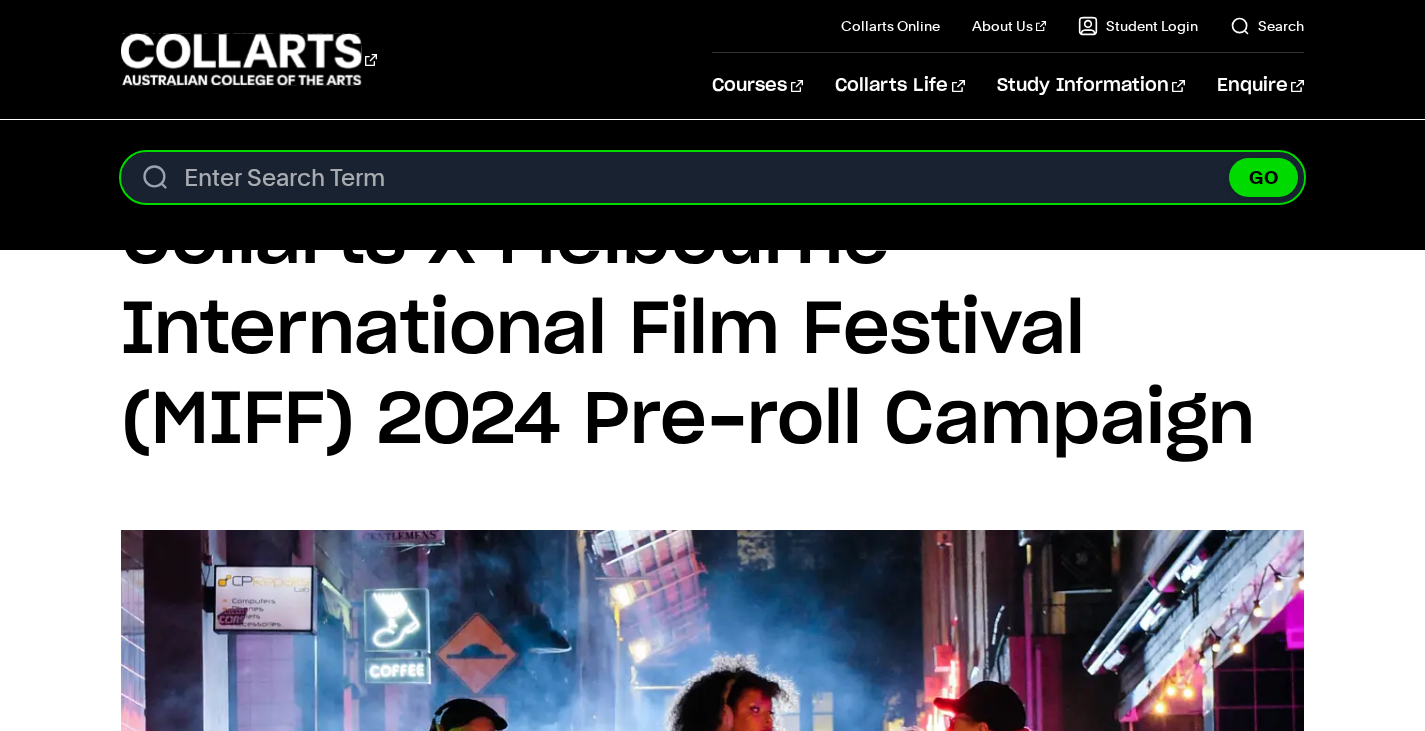 paste on "Sapphira Rolfe" 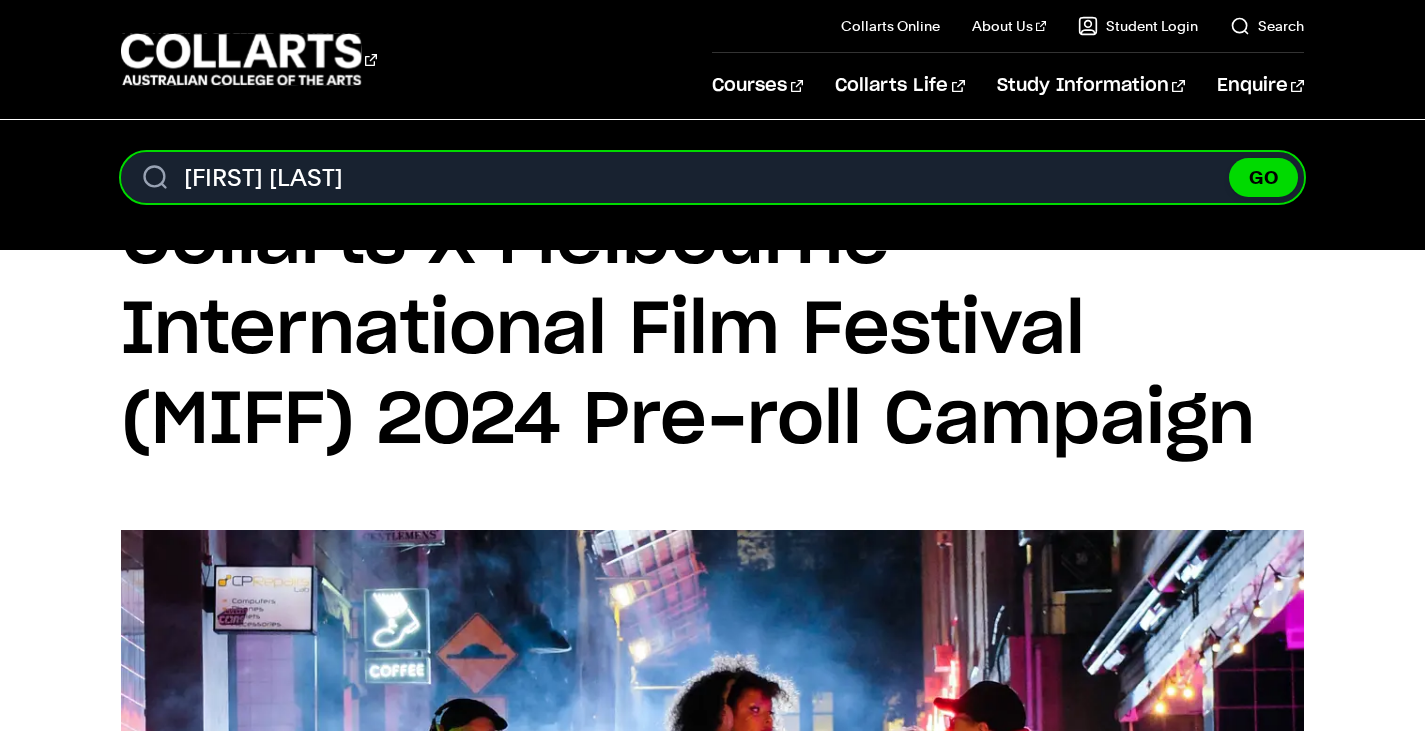 type on "Sapphira Rolfe" 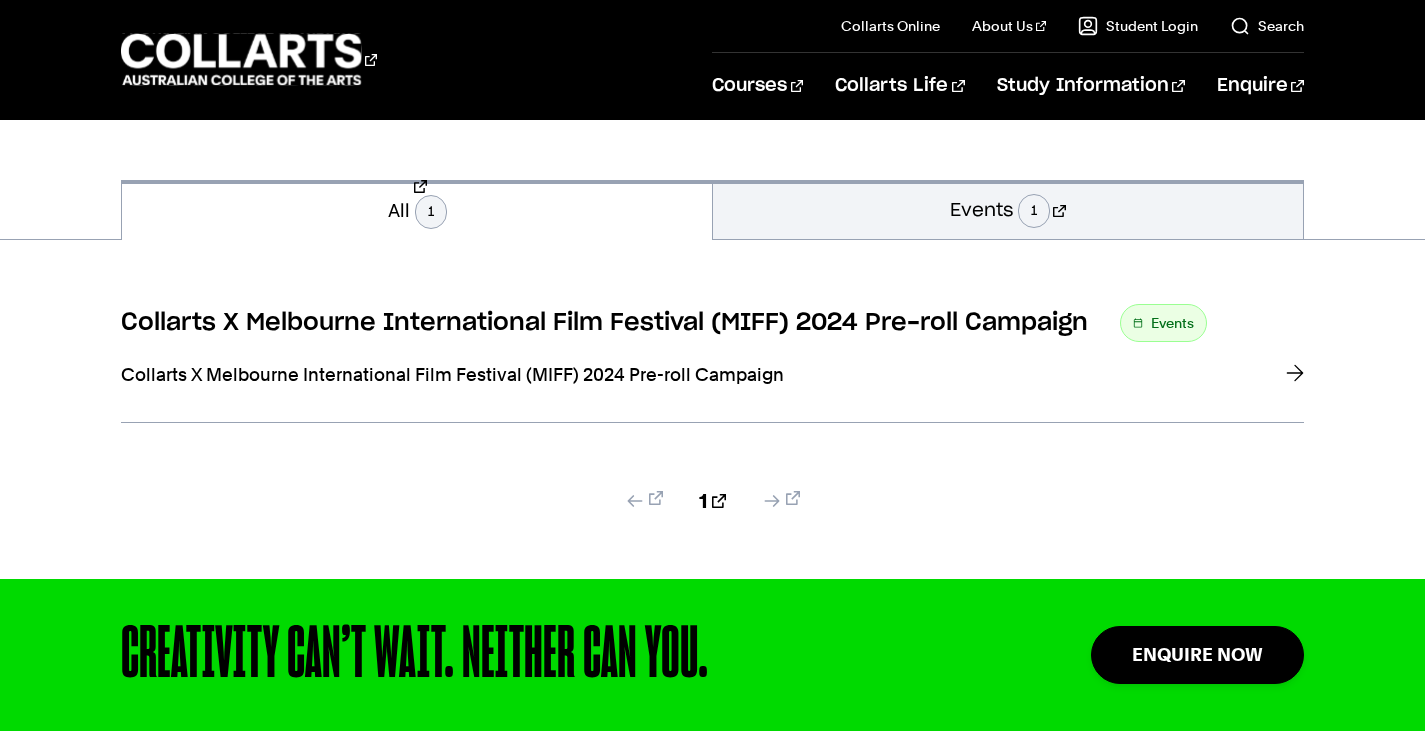scroll, scrollTop: 242, scrollLeft: 0, axis: vertical 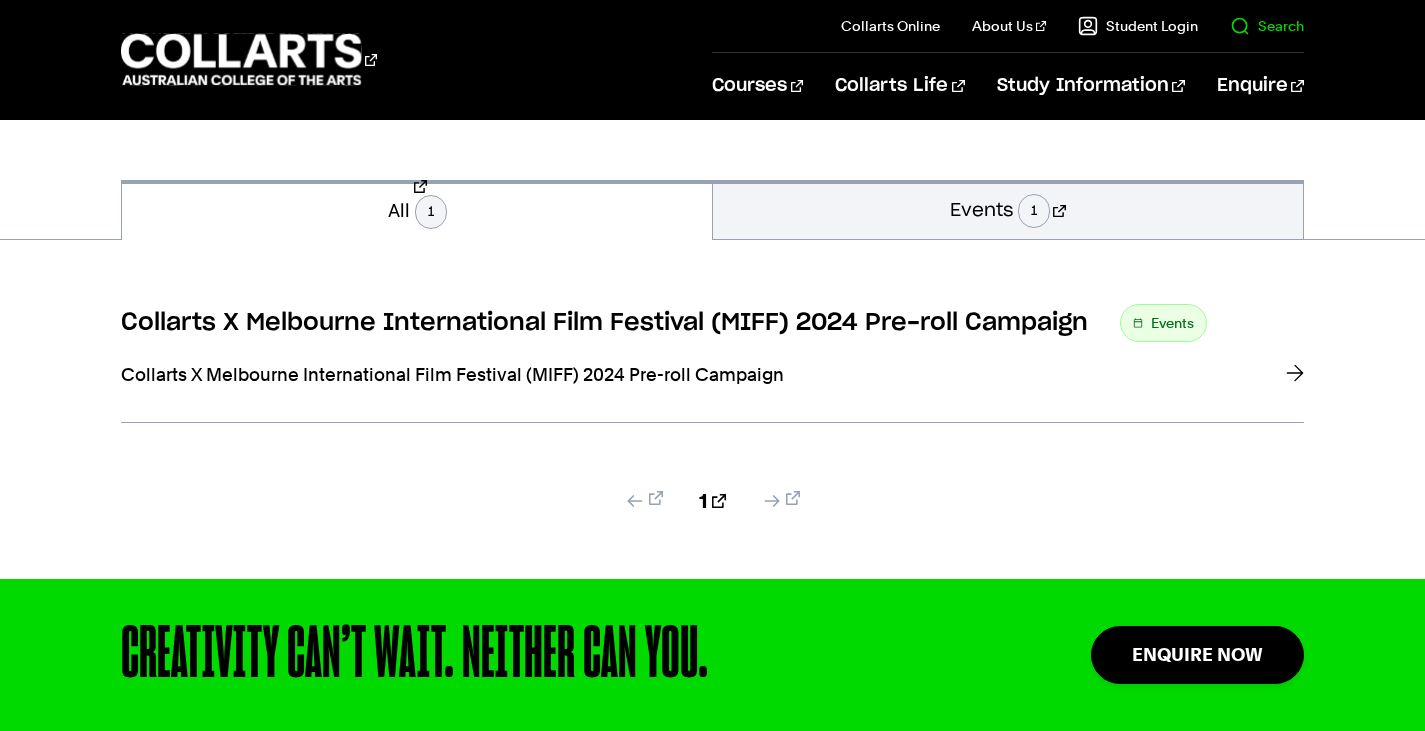 click on "Search" at bounding box center [1251, 26] 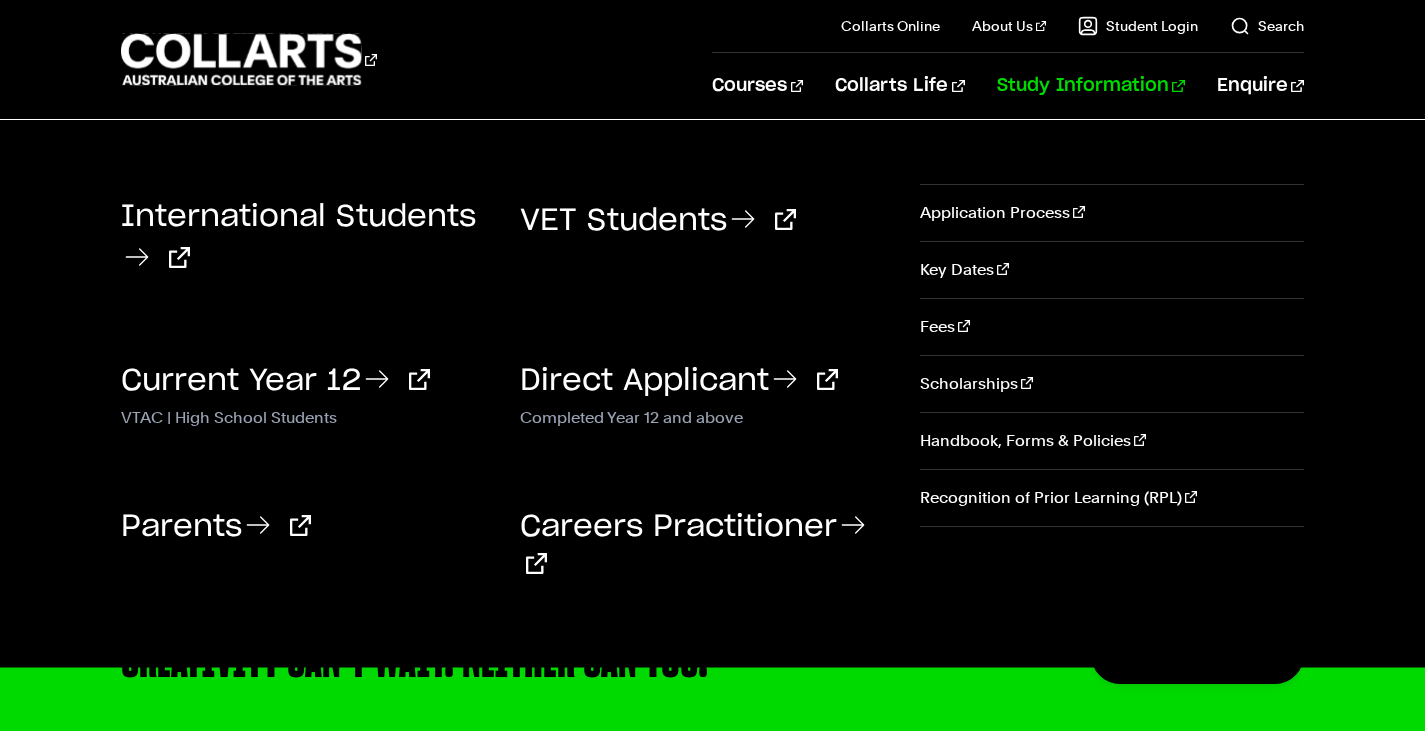 scroll, scrollTop: 0, scrollLeft: 0, axis: both 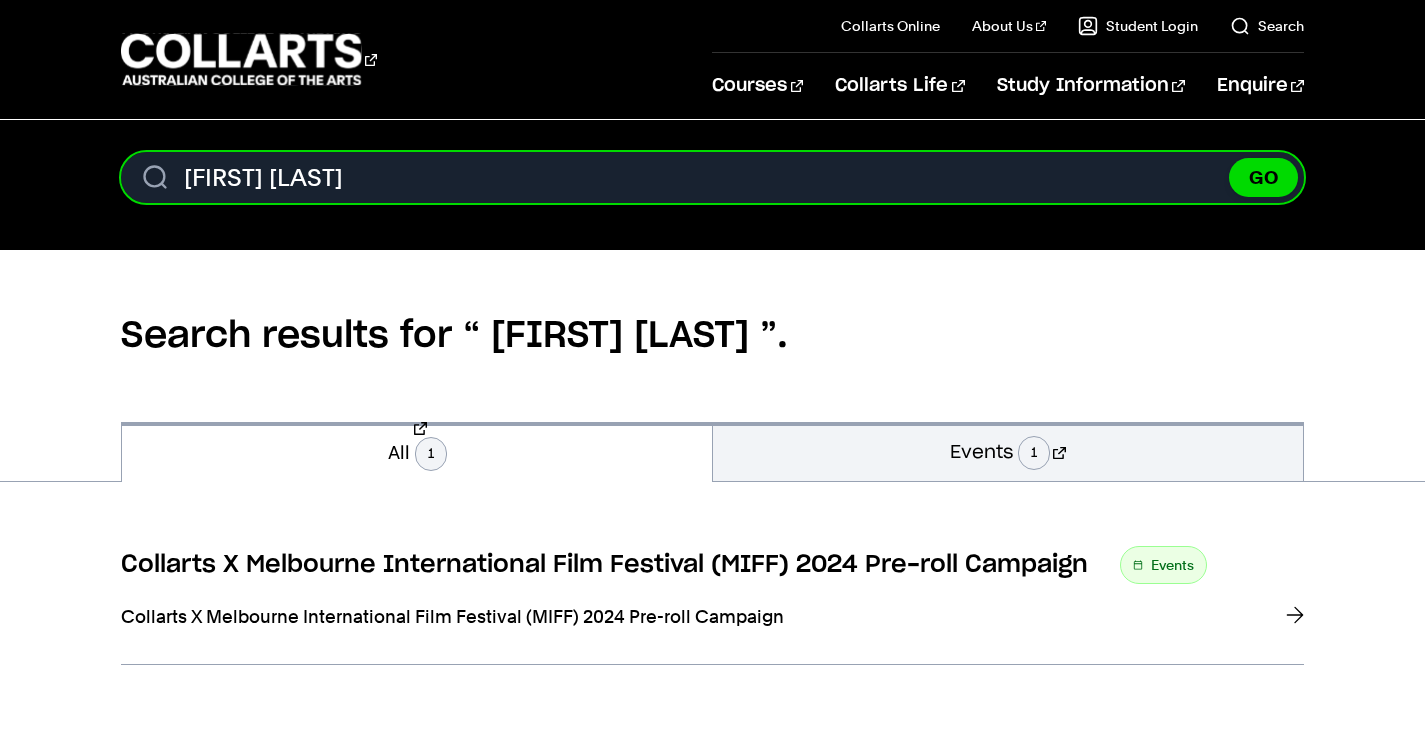 drag, startPoint x: 528, startPoint y: 168, endPoint x: 1, endPoint y: 114, distance: 529.7594 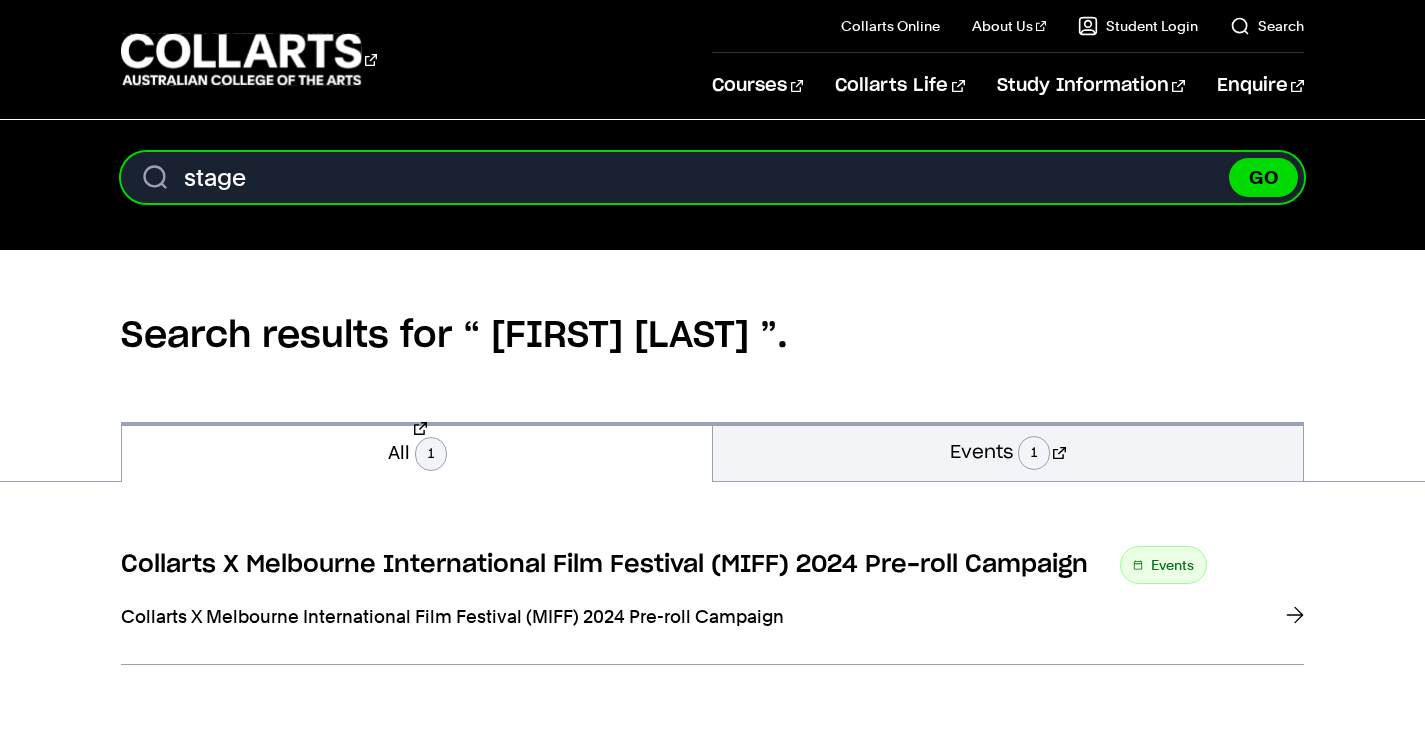 type on "stage" 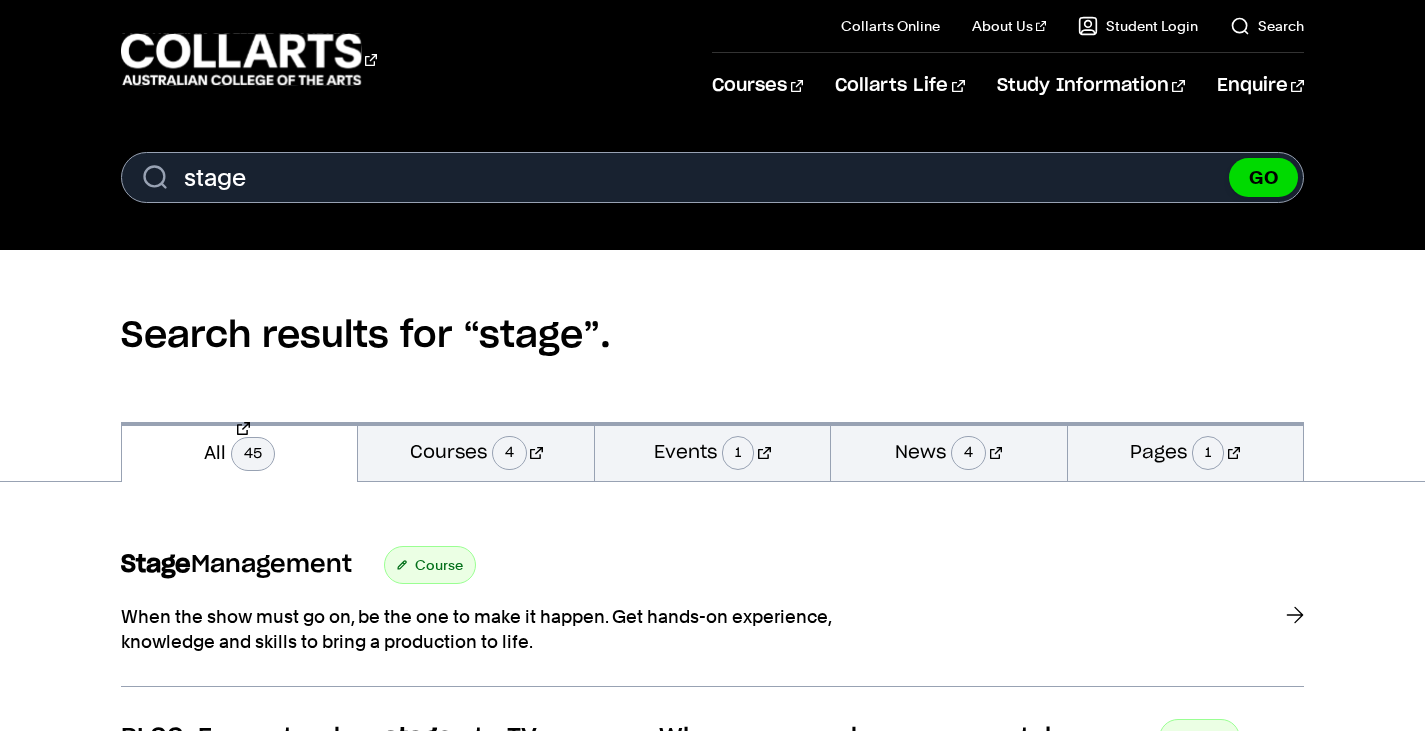 scroll, scrollTop: 134, scrollLeft: 0, axis: vertical 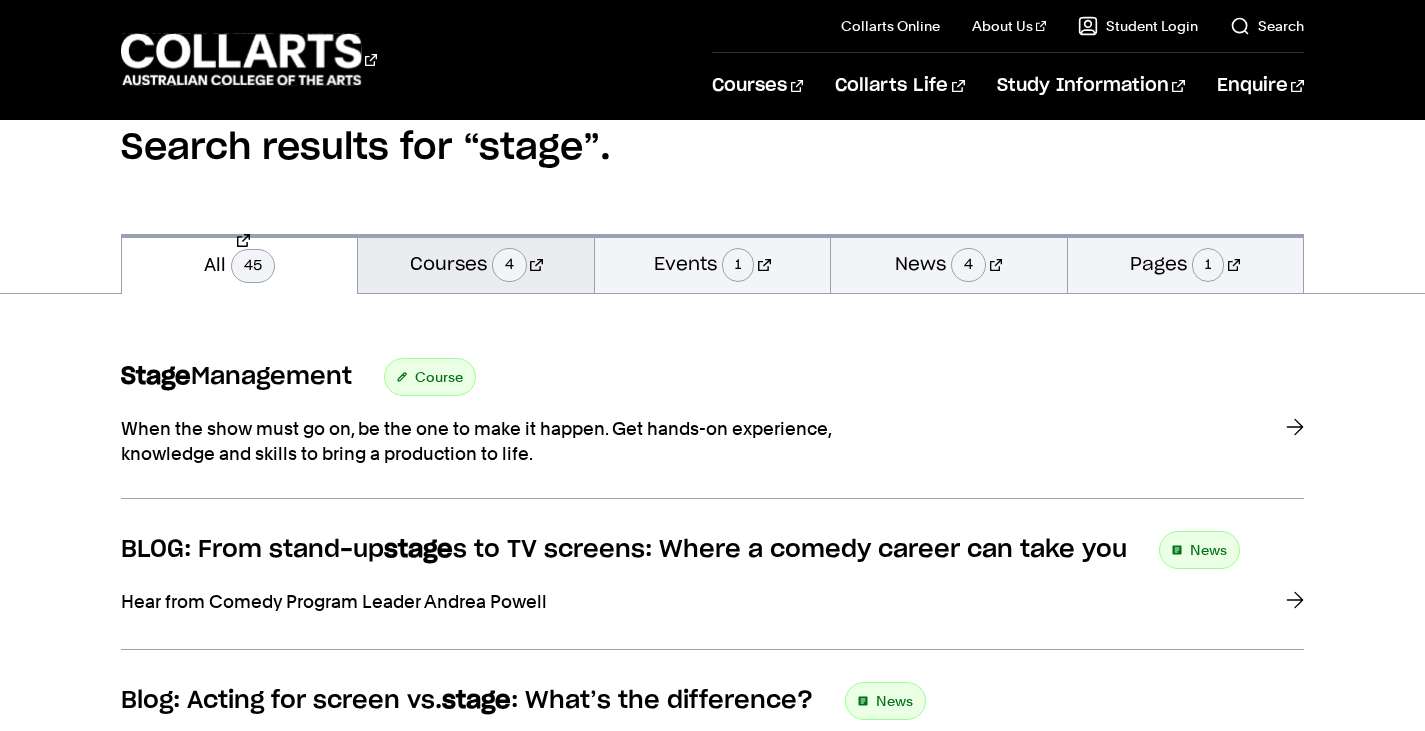 click on "4" at bounding box center [509, 265] 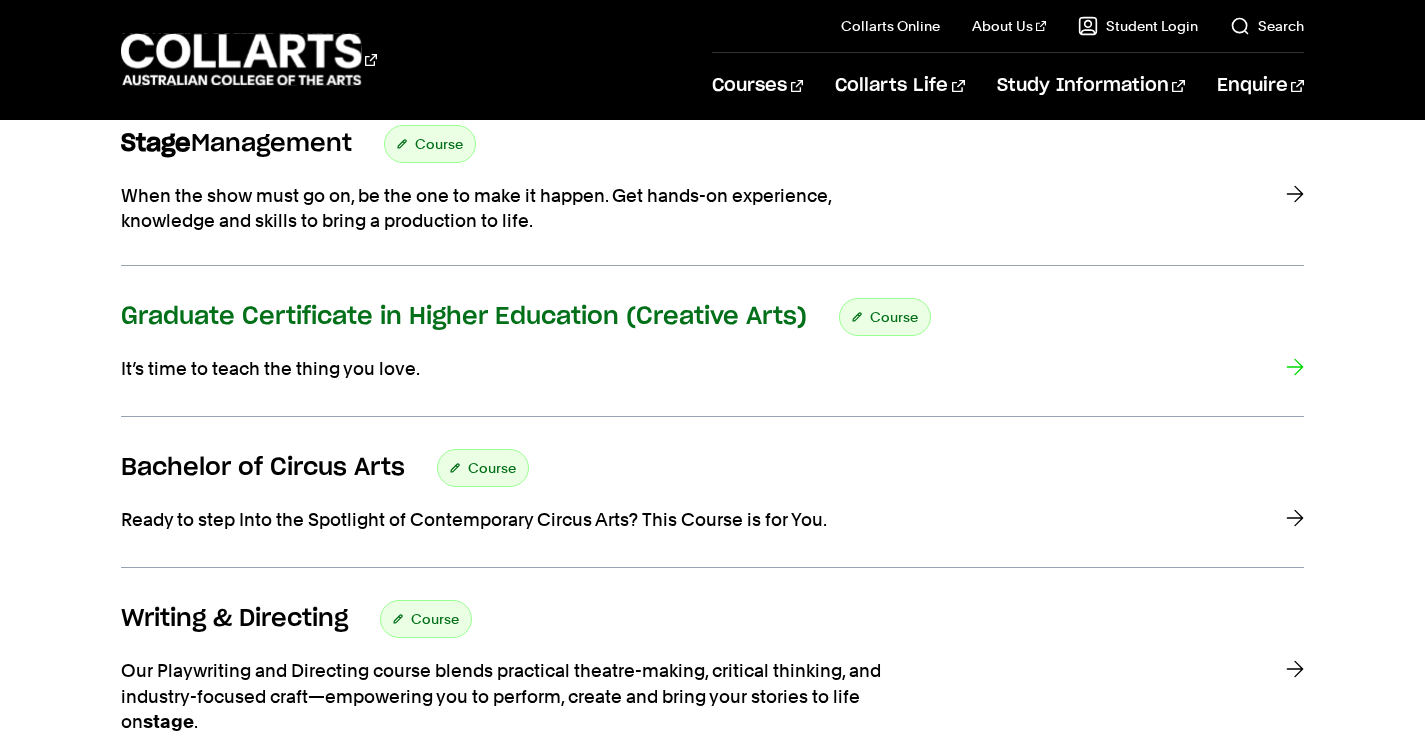 scroll, scrollTop: 422, scrollLeft: 0, axis: vertical 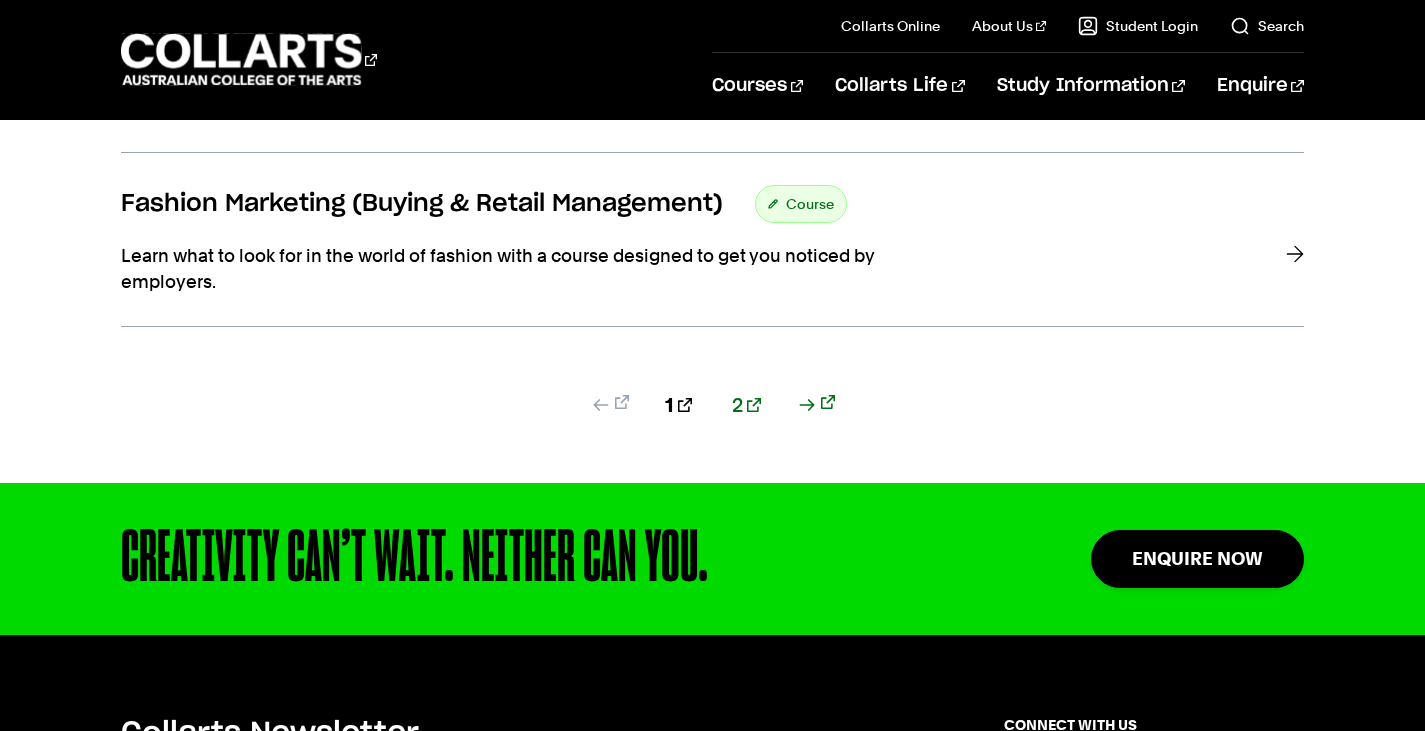 click on "2" at bounding box center (746, 405) 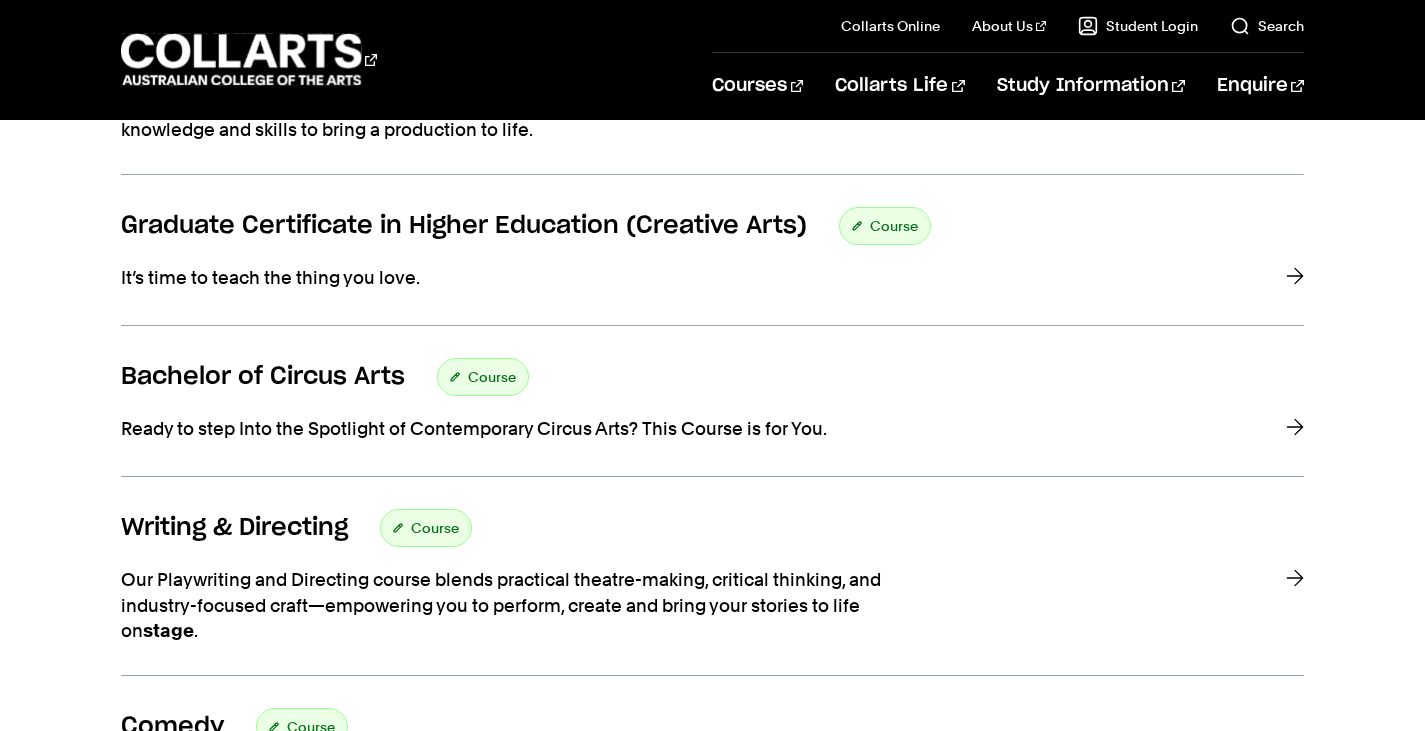 scroll, scrollTop: 100, scrollLeft: 0, axis: vertical 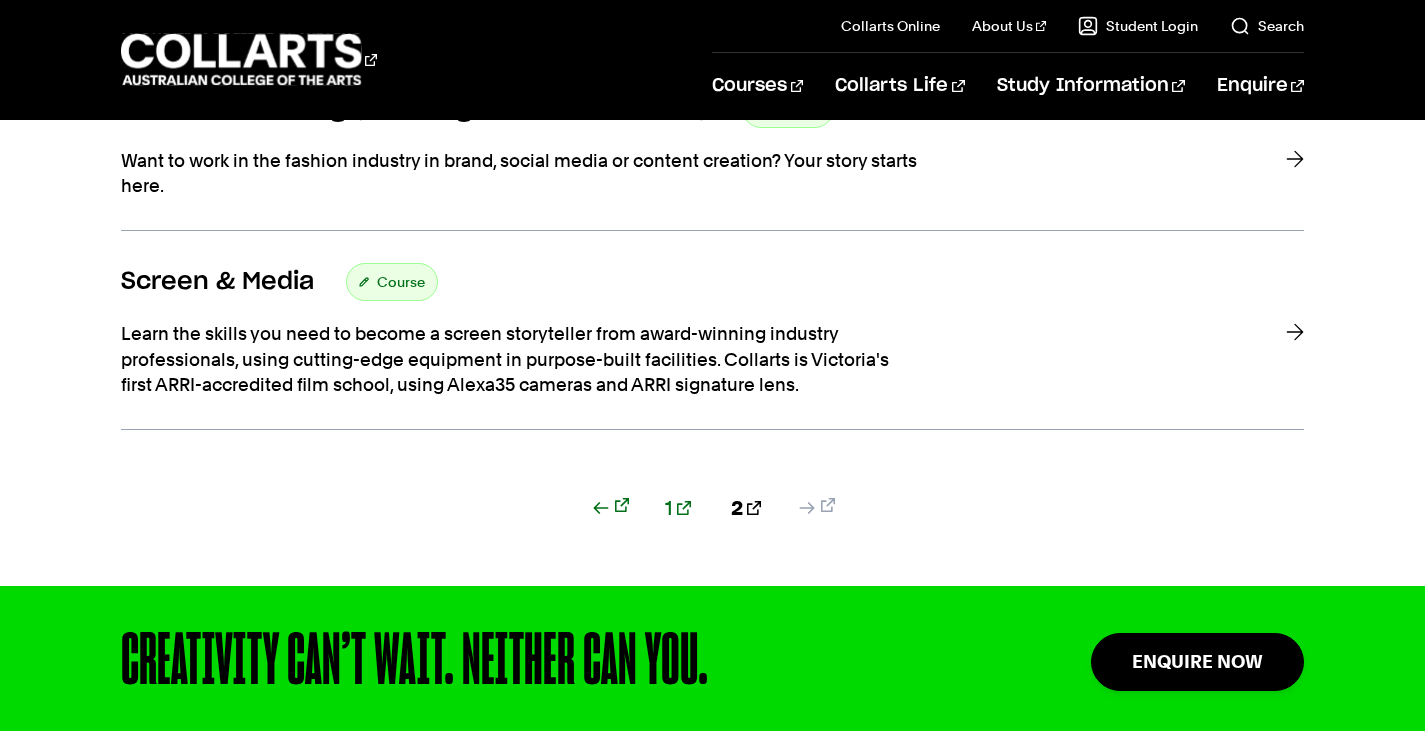 click on "1" at bounding box center (678, 508) 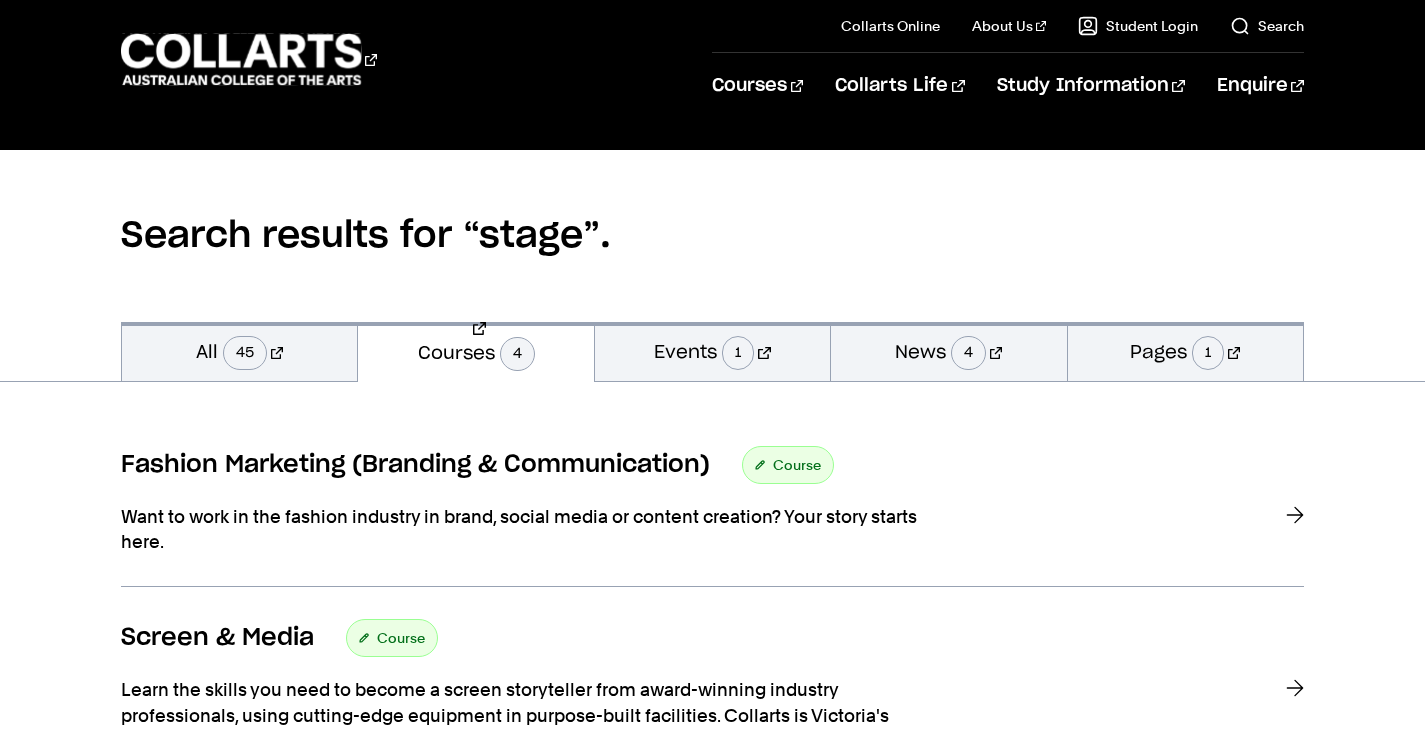 scroll, scrollTop: 171, scrollLeft: 0, axis: vertical 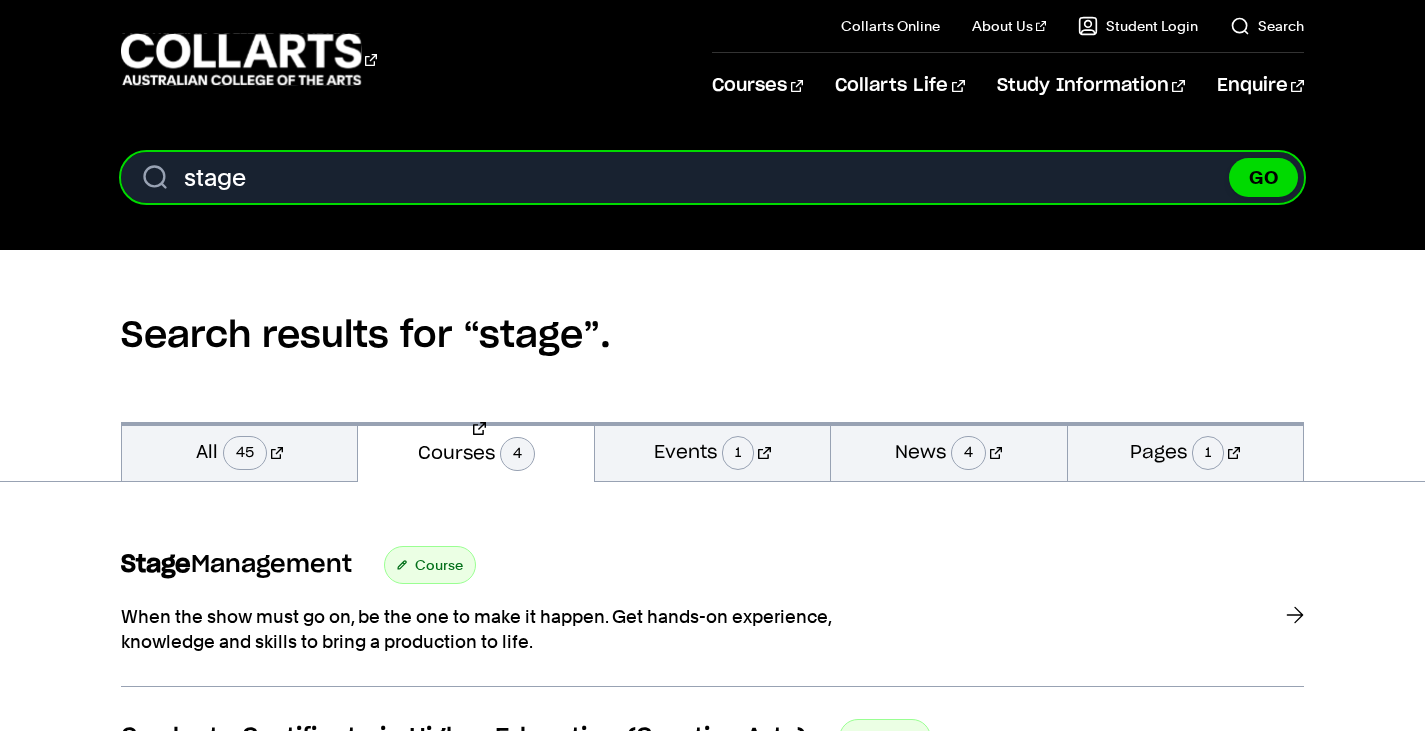 click on "stage" at bounding box center [712, 177] 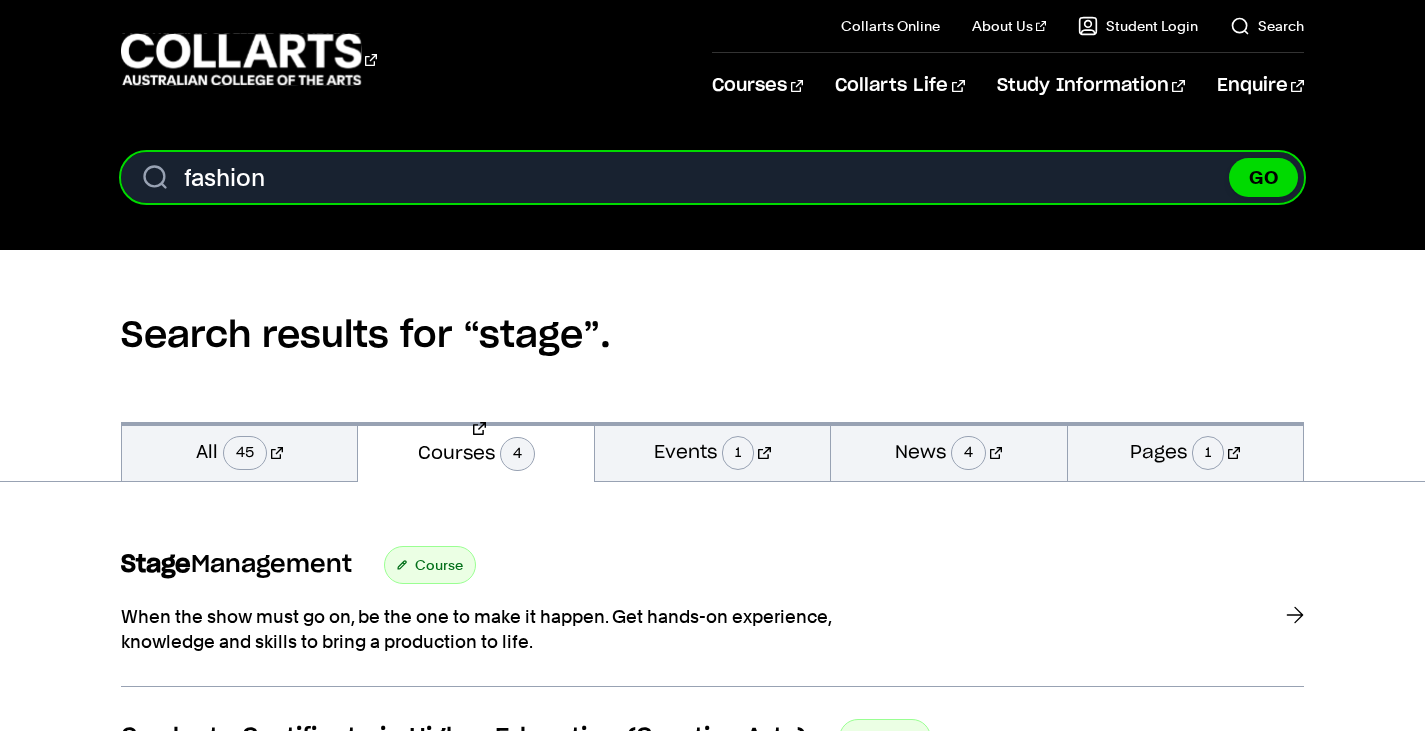 type on "fashion" 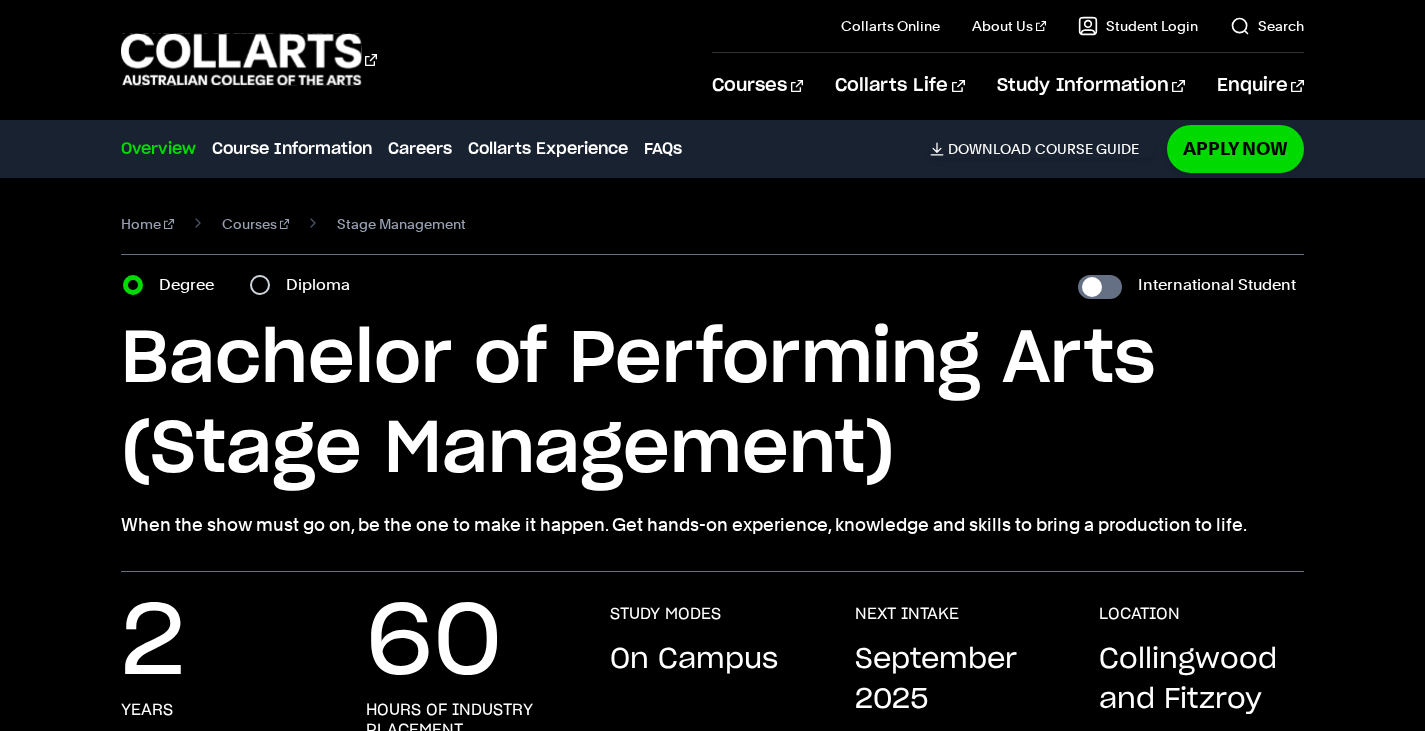 scroll, scrollTop: 0, scrollLeft: 0, axis: both 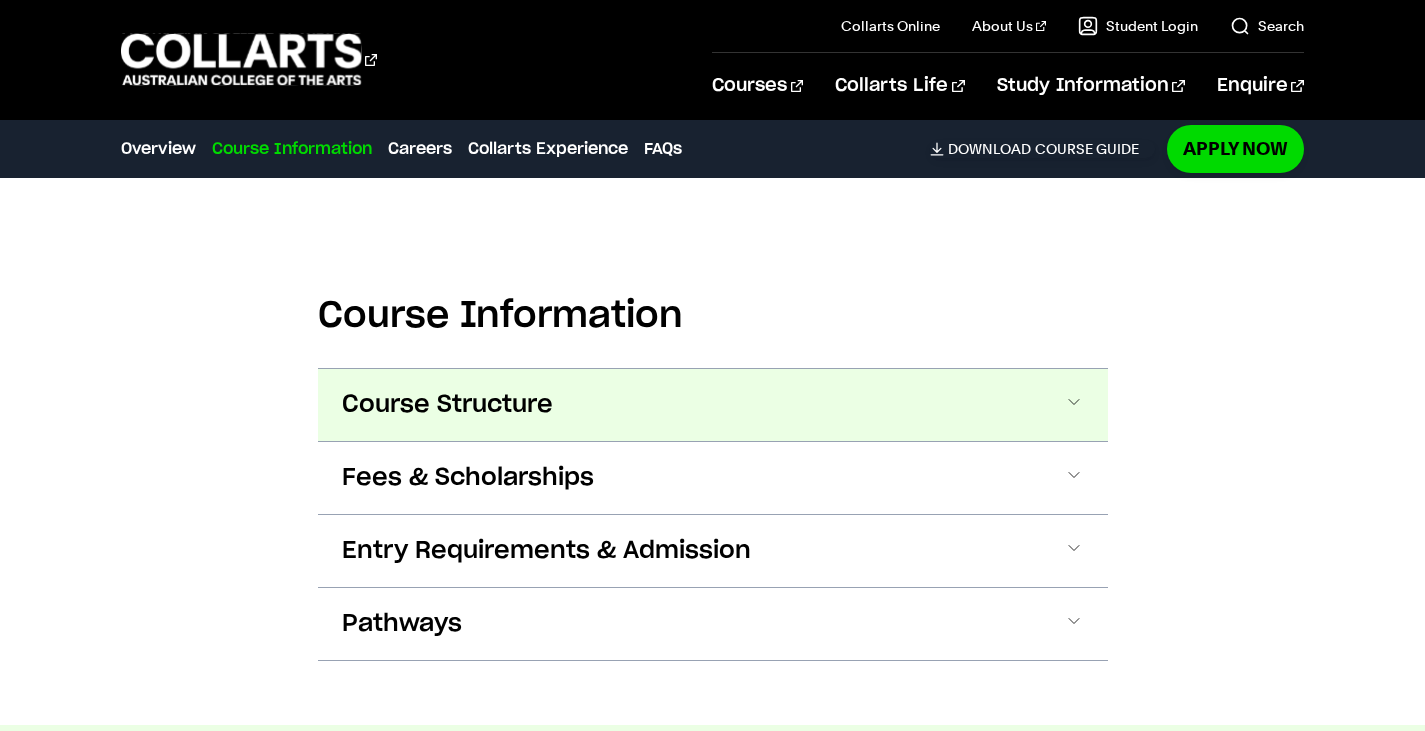 click on "Course Structure" at bounding box center [447, 405] 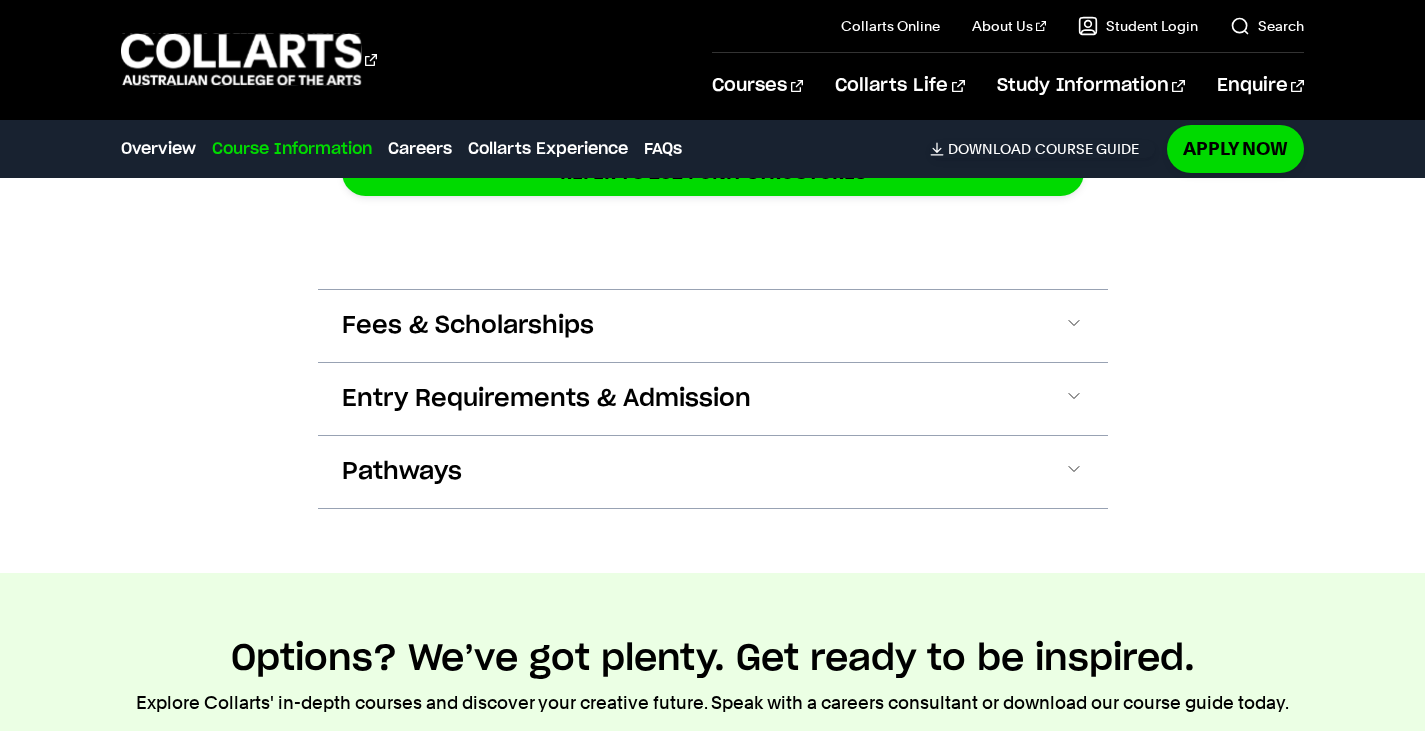 scroll, scrollTop: 3601, scrollLeft: 0, axis: vertical 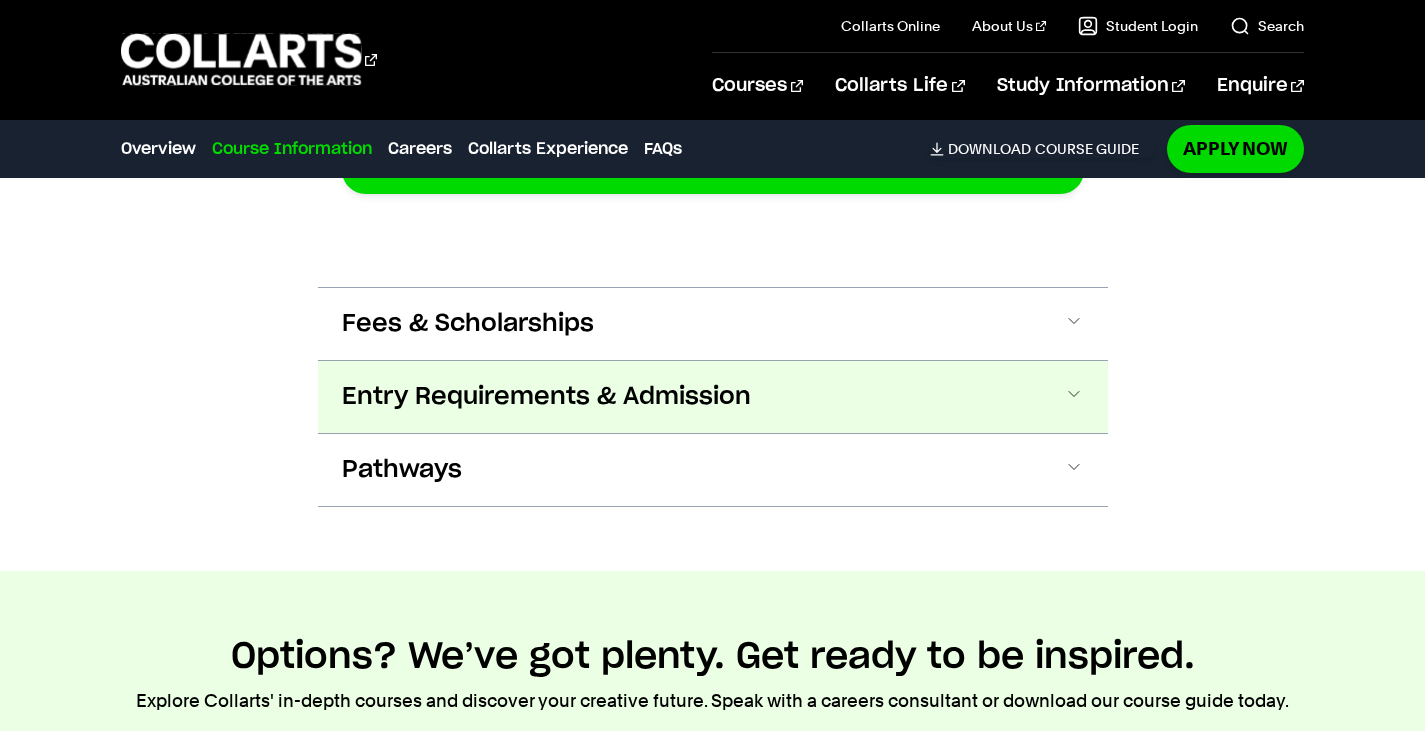 click on "Entry Requirements & Admission" at bounding box center (713, 397) 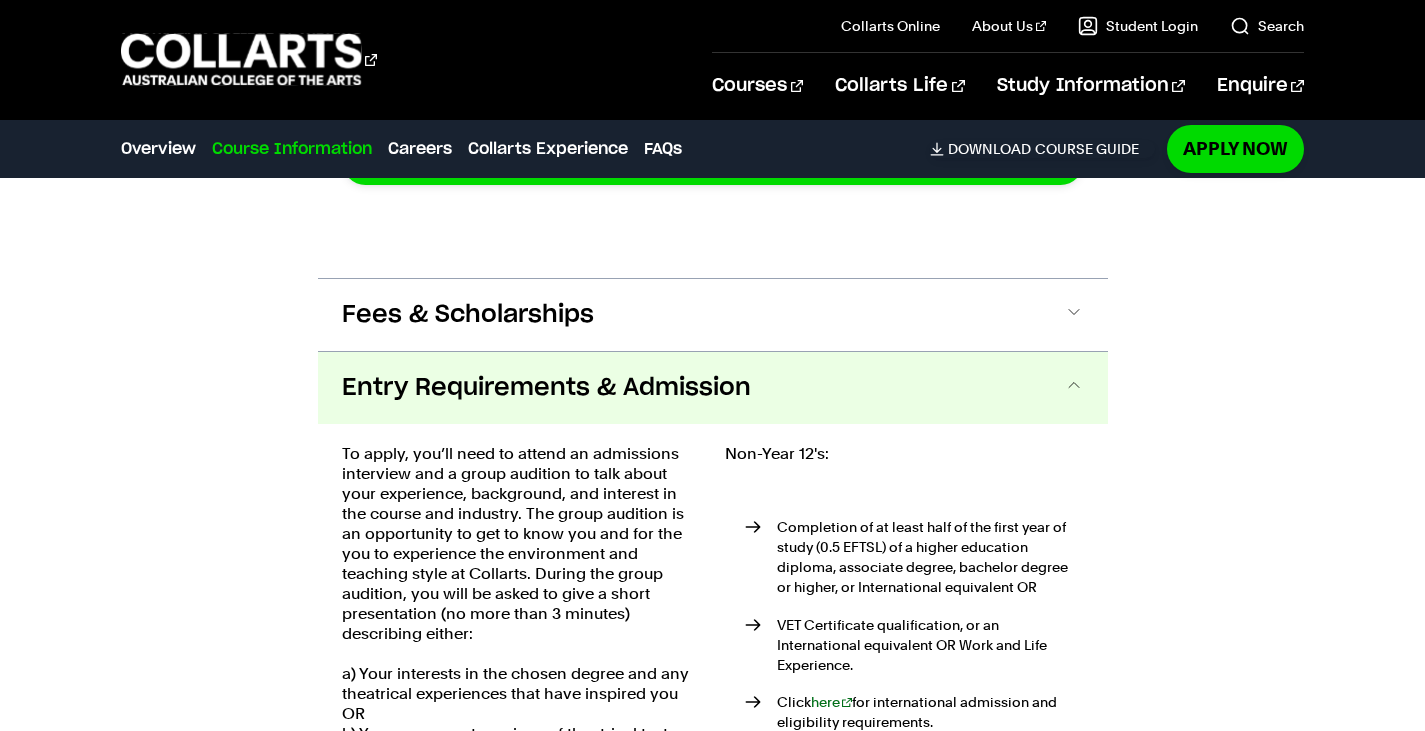 scroll, scrollTop: 3609, scrollLeft: 0, axis: vertical 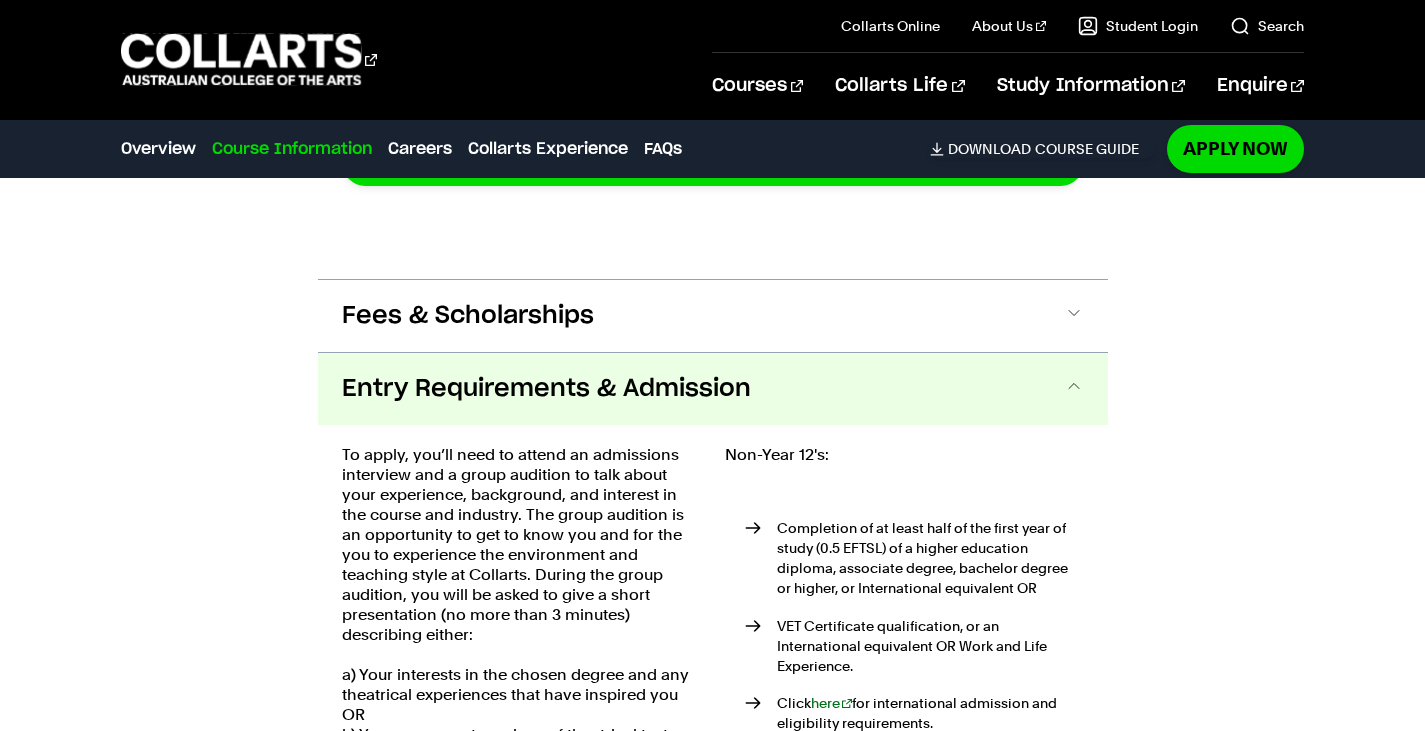 click on "Entry Requirements & Admission" at bounding box center (546, 389) 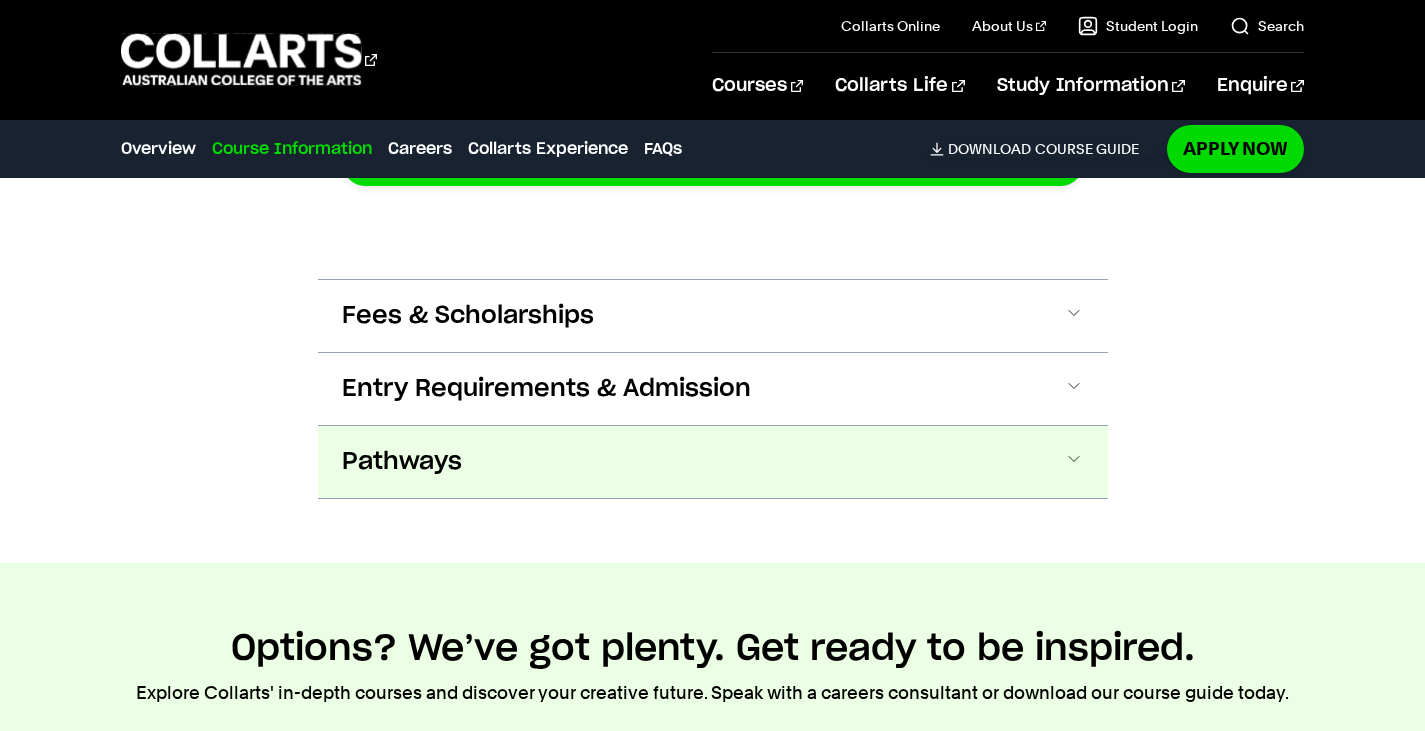 click on "Pathways" at bounding box center (713, 462) 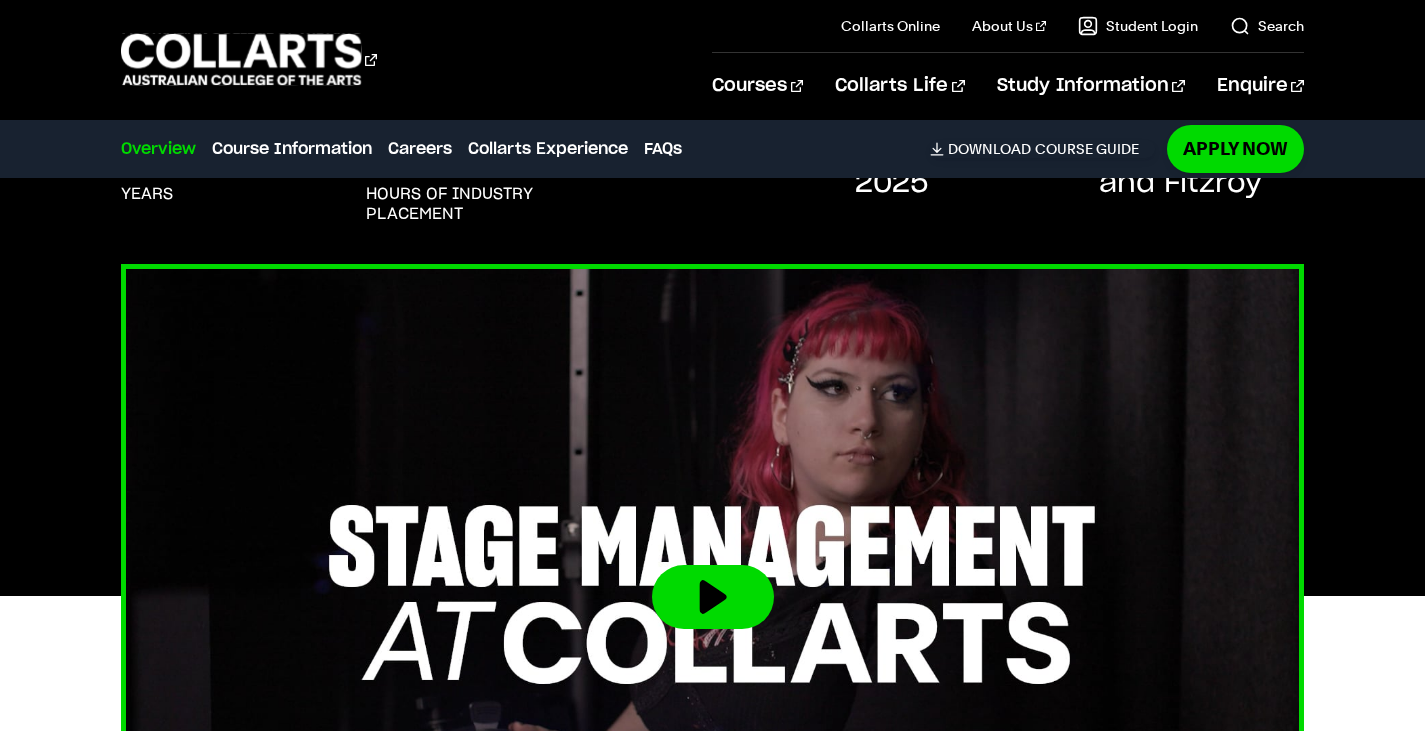 scroll, scrollTop: 517, scrollLeft: 0, axis: vertical 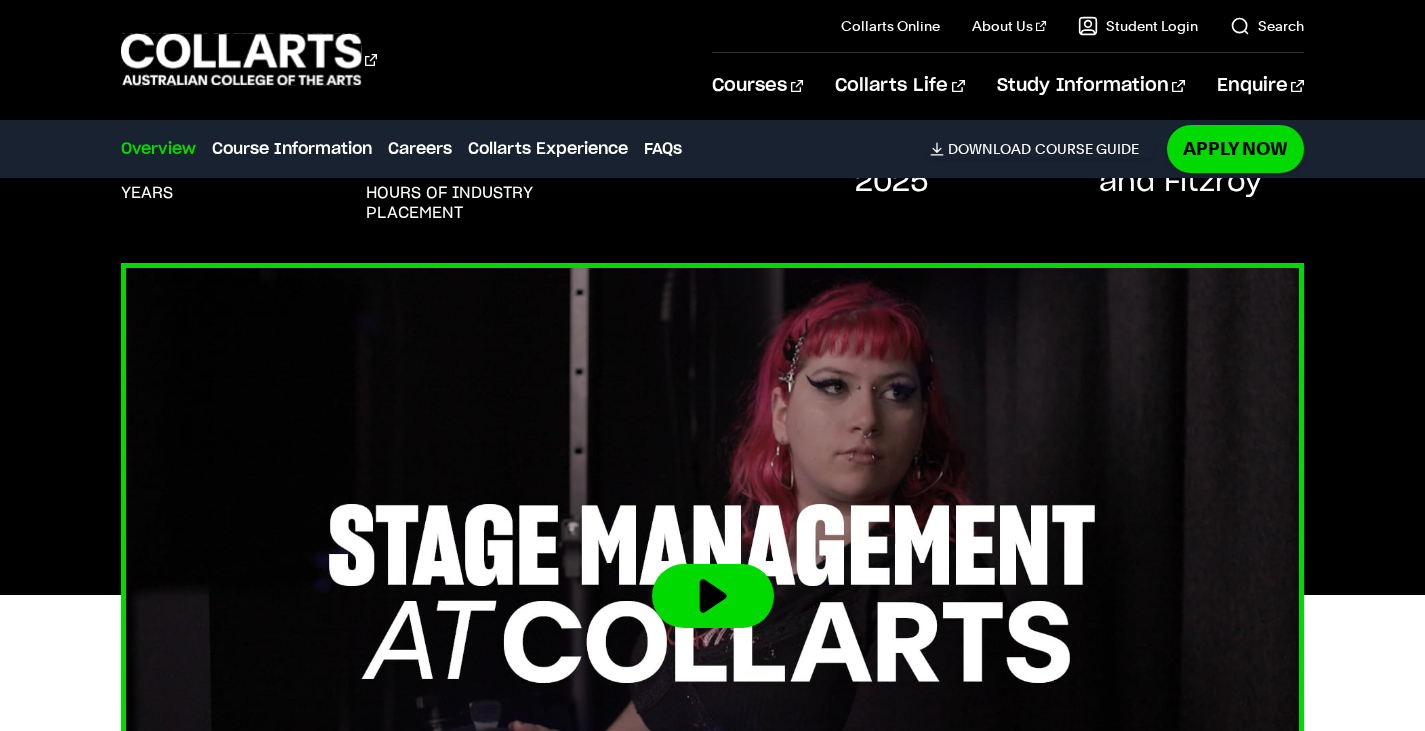 click at bounding box center [713, 596] 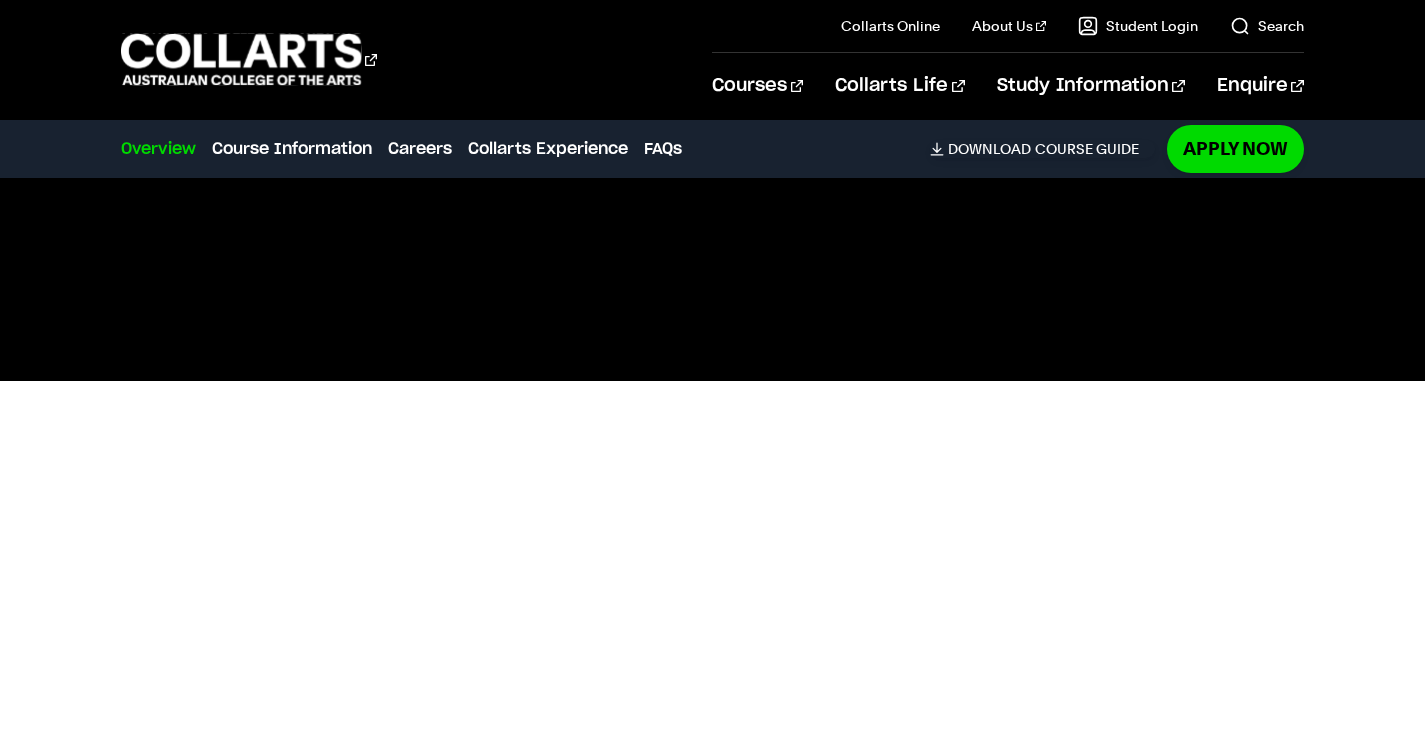 scroll, scrollTop: 751, scrollLeft: 0, axis: vertical 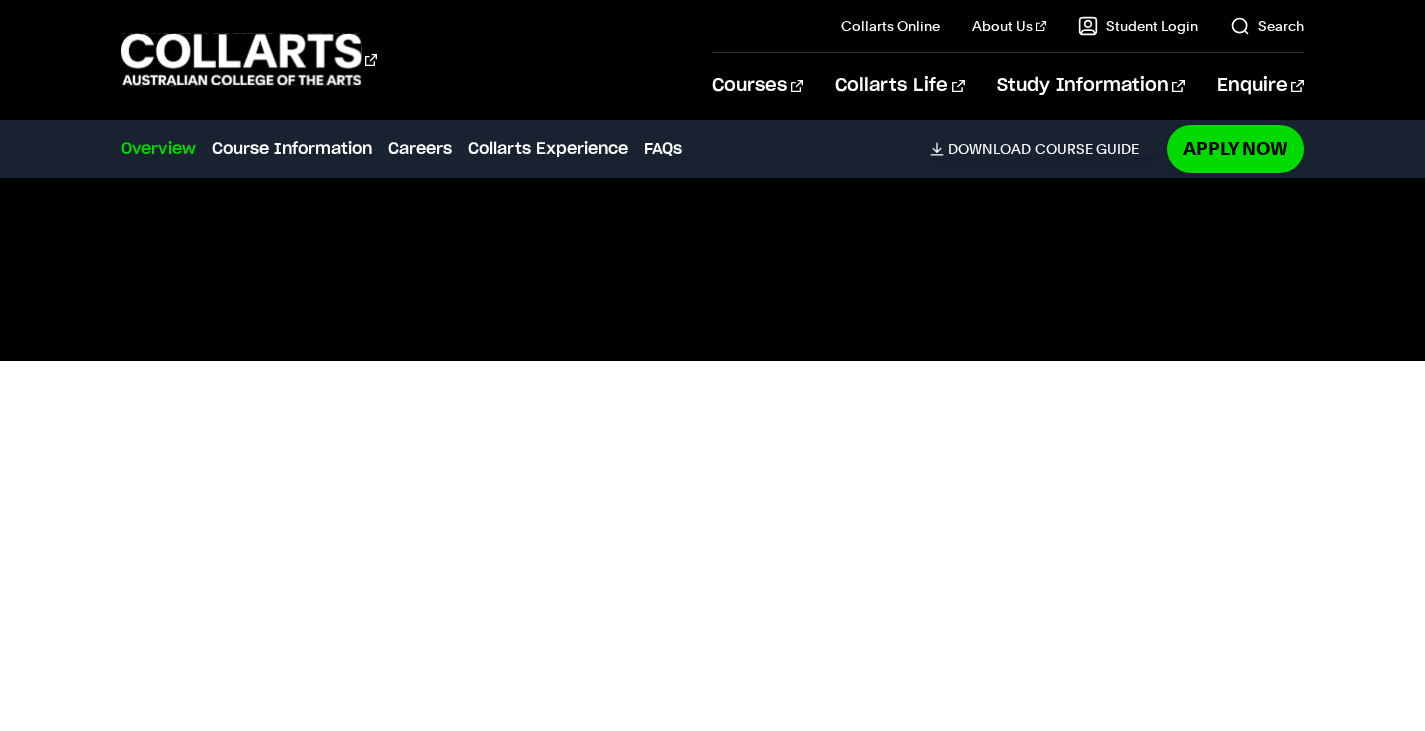 click at bounding box center (712, 361) 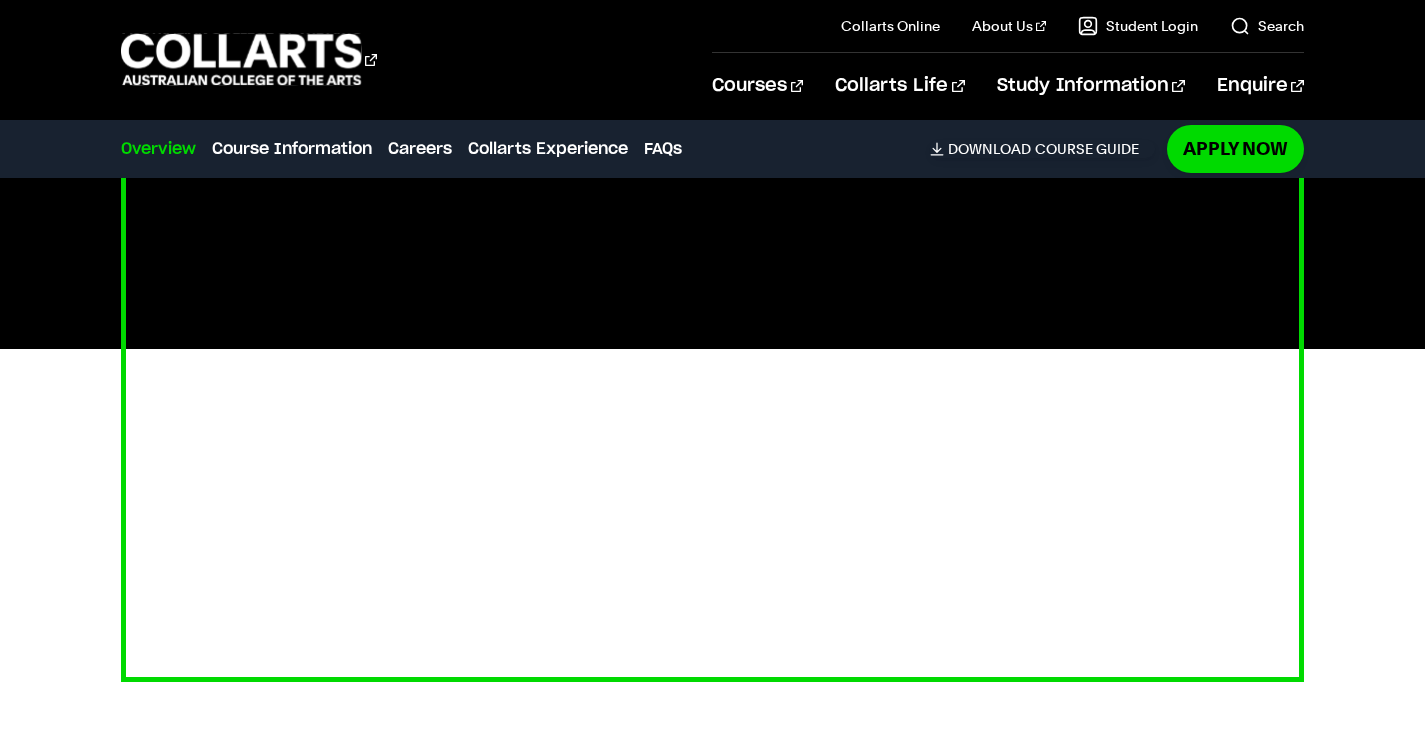 scroll, scrollTop: 0, scrollLeft: 0, axis: both 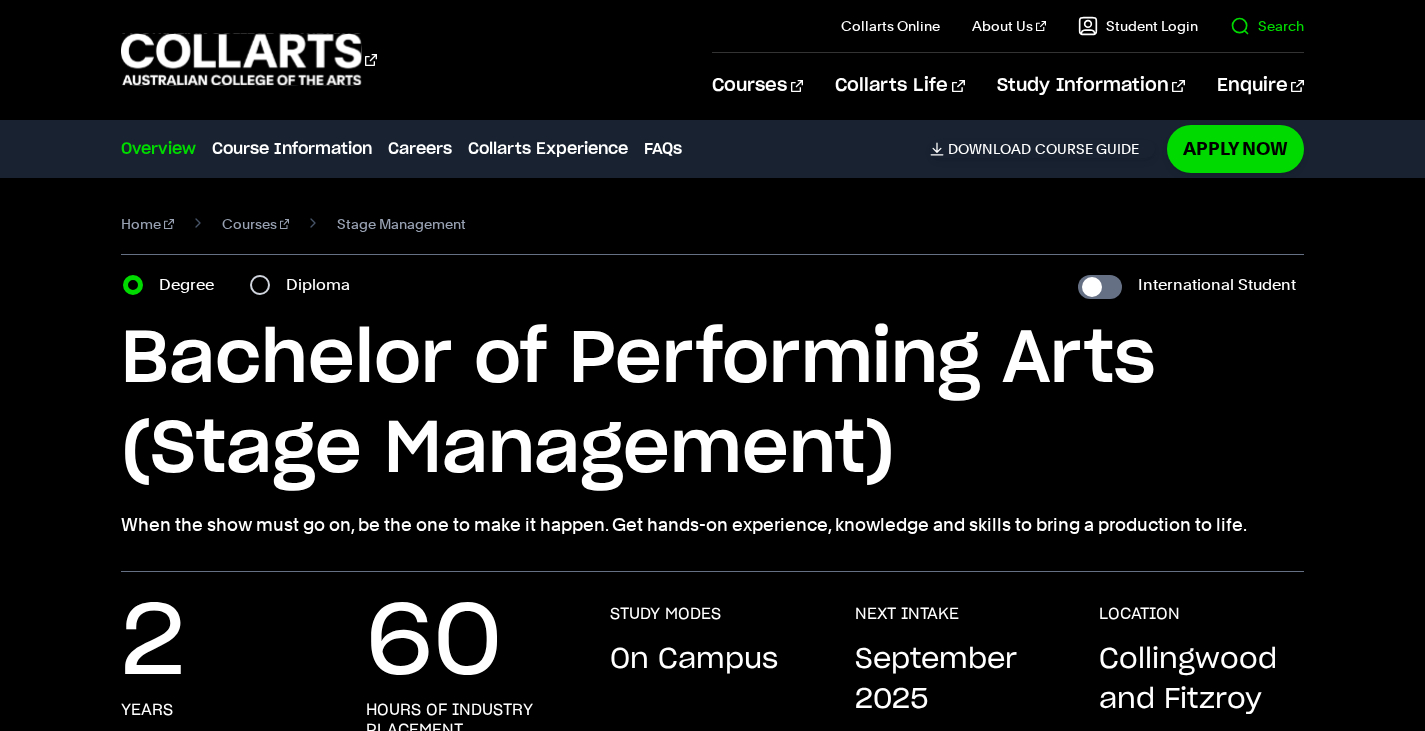 click on "Search" at bounding box center (1267, 26) 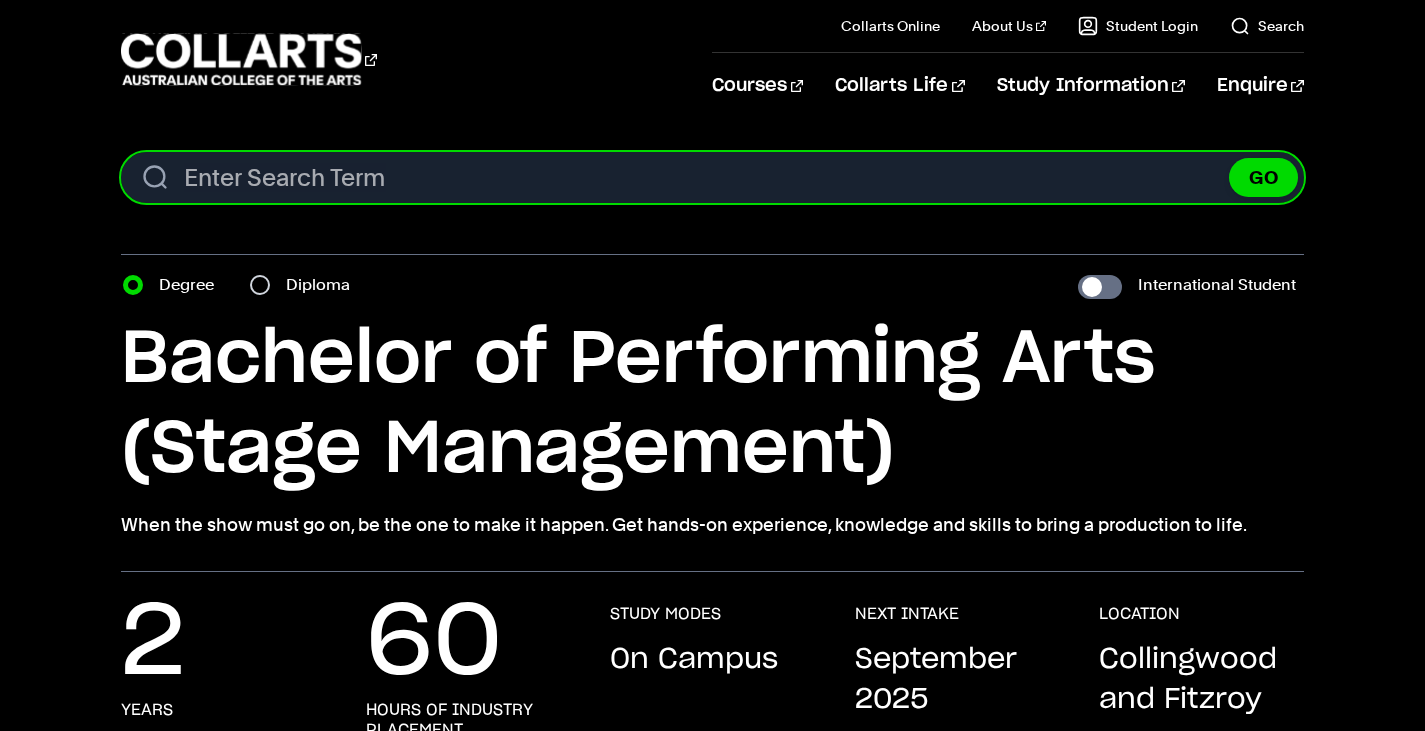 paste on "Bachelor of Screen and Media" 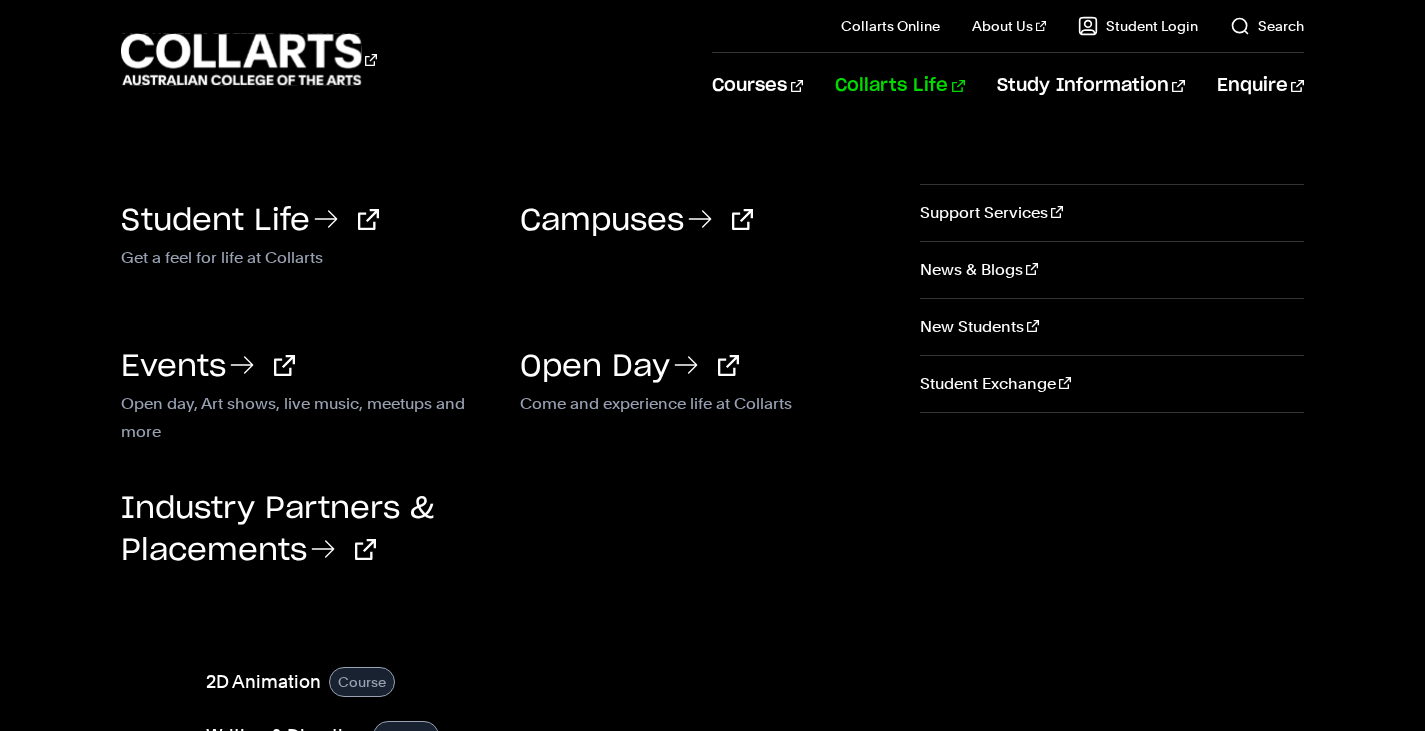 type on "Bachelor of Screen and Media" 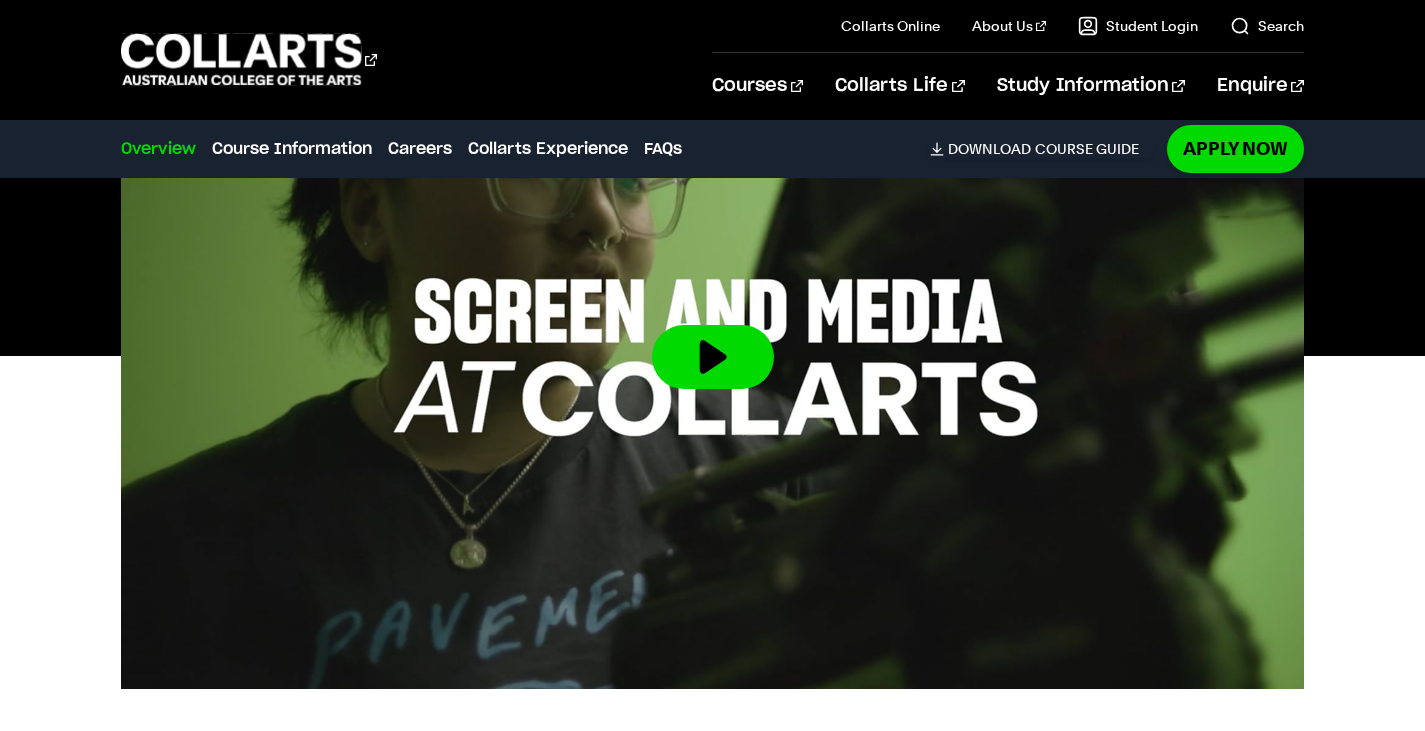 scroll, scrollTop: 701, scrollLeft: 0, axis: vertical 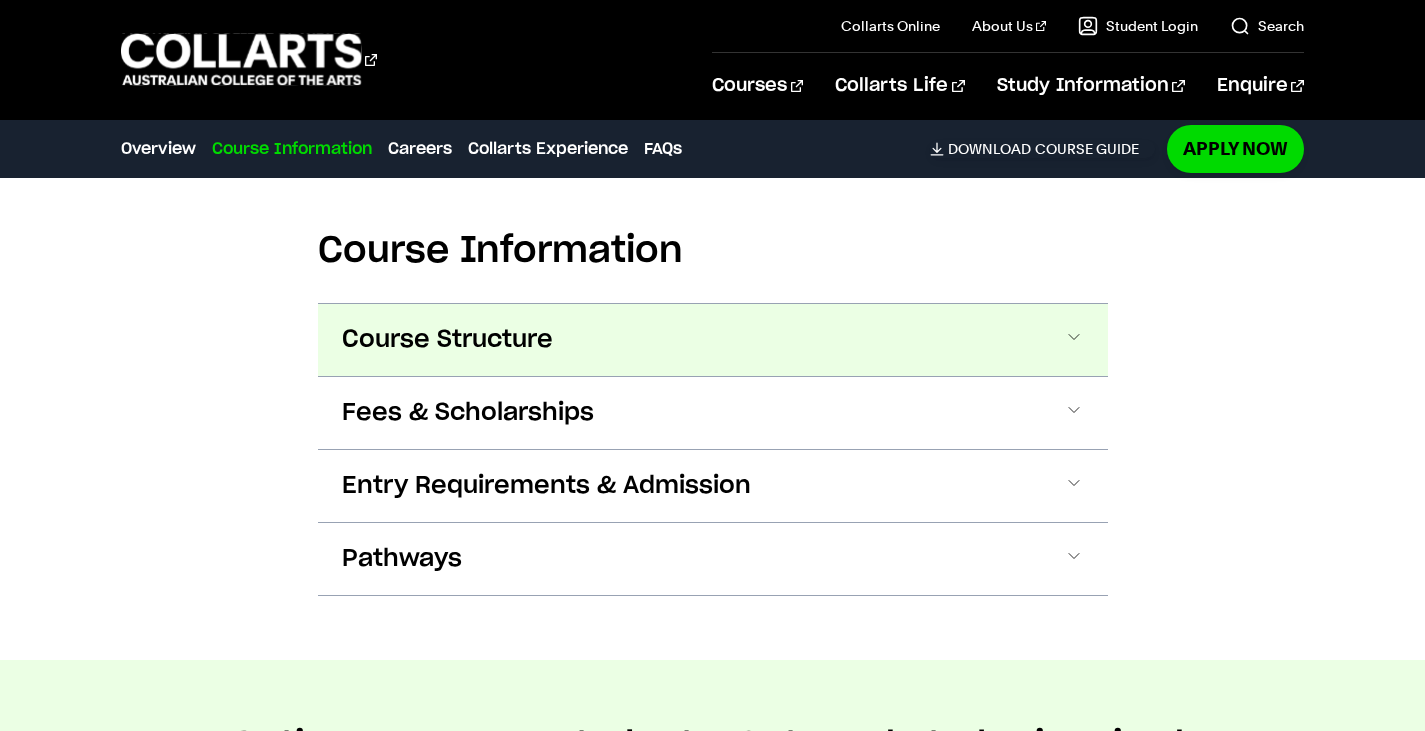 click on "Course Structure" at bounding box center [713, 340] 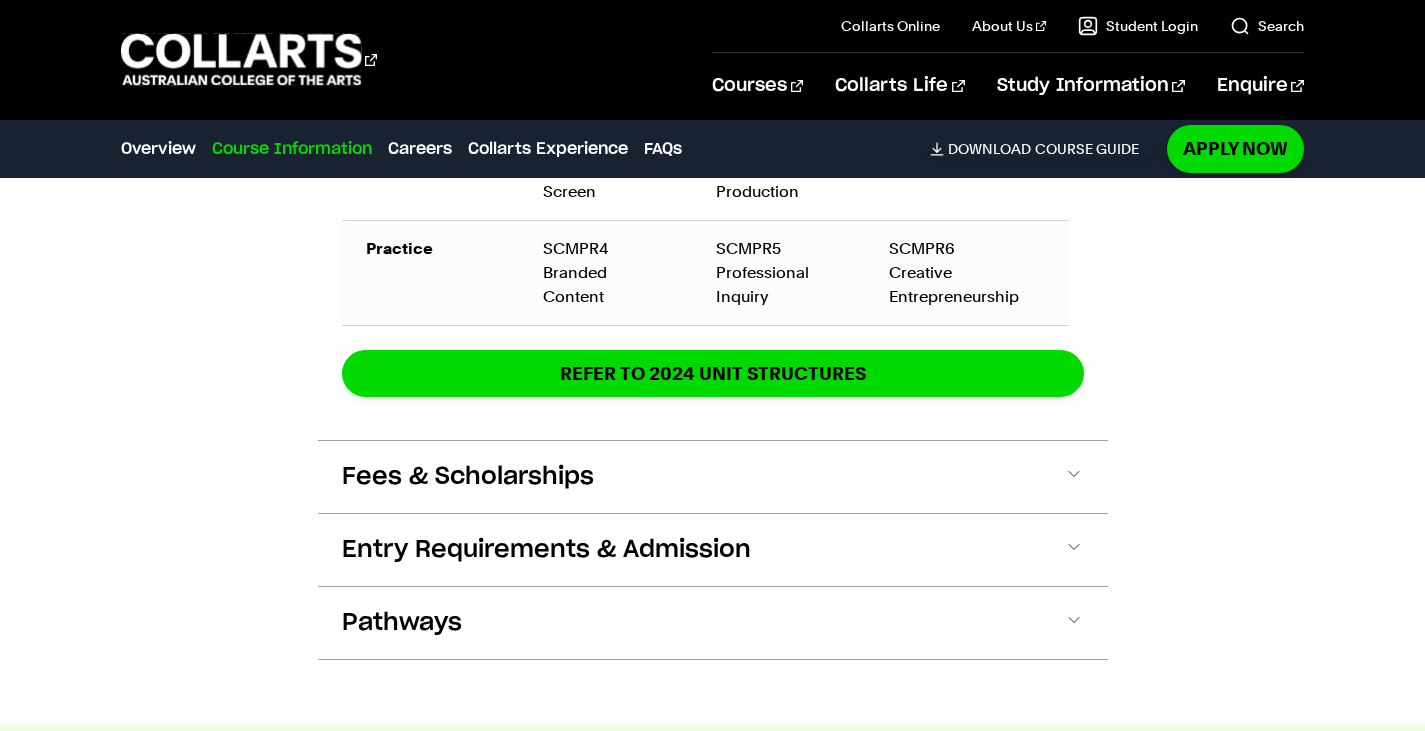 scroll, scrollTop: 3230, scrollLeft: 0, axis: vertical 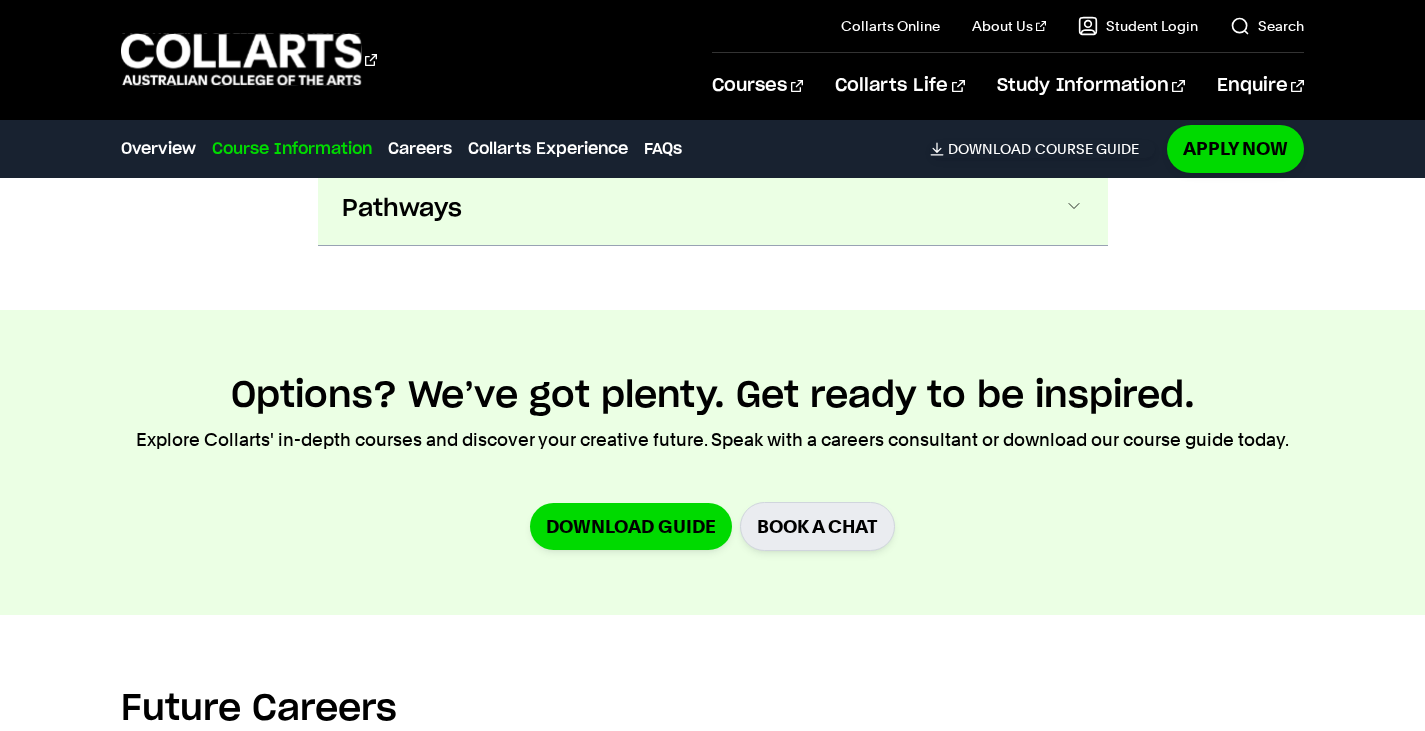 click on "Pathways" at bounding box center [713, 209] 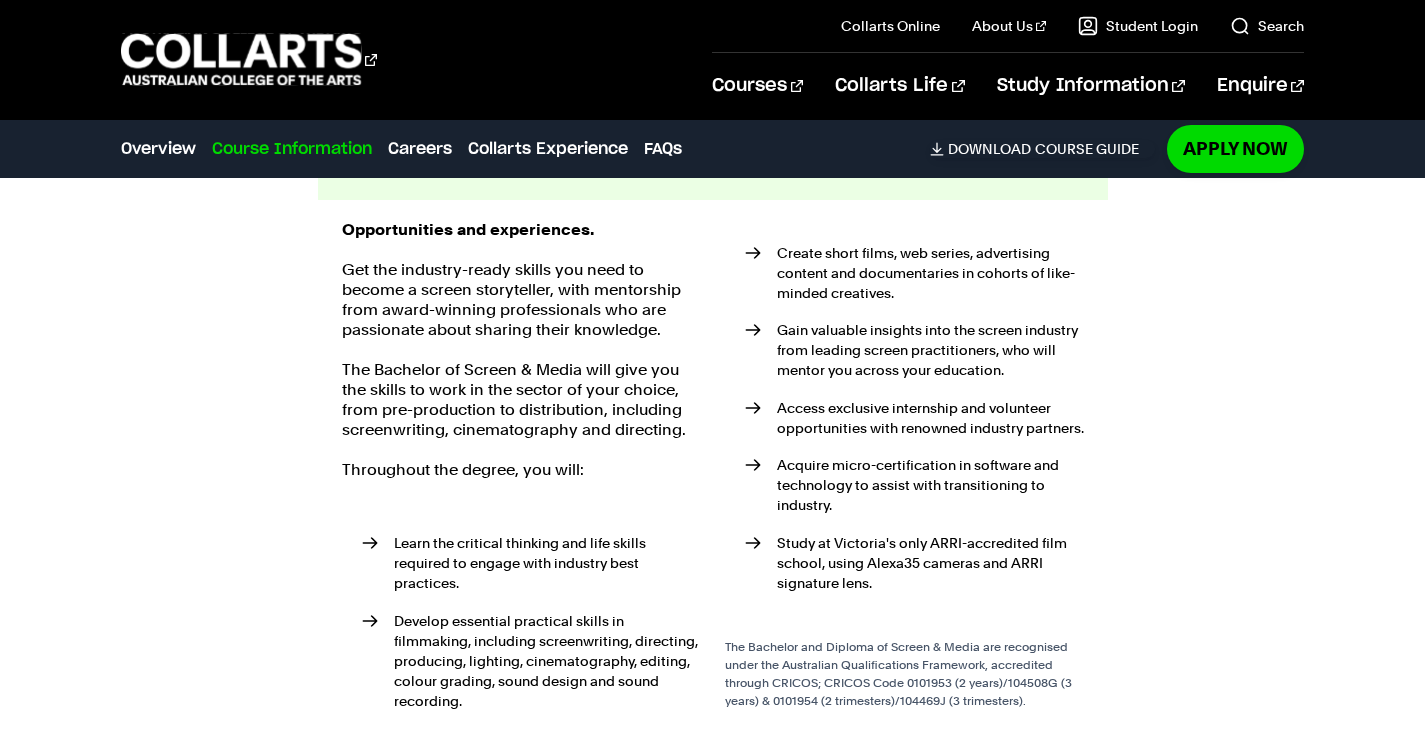 scroll, scrollTop: 3689, scrollLeft: 0, axis: vertical 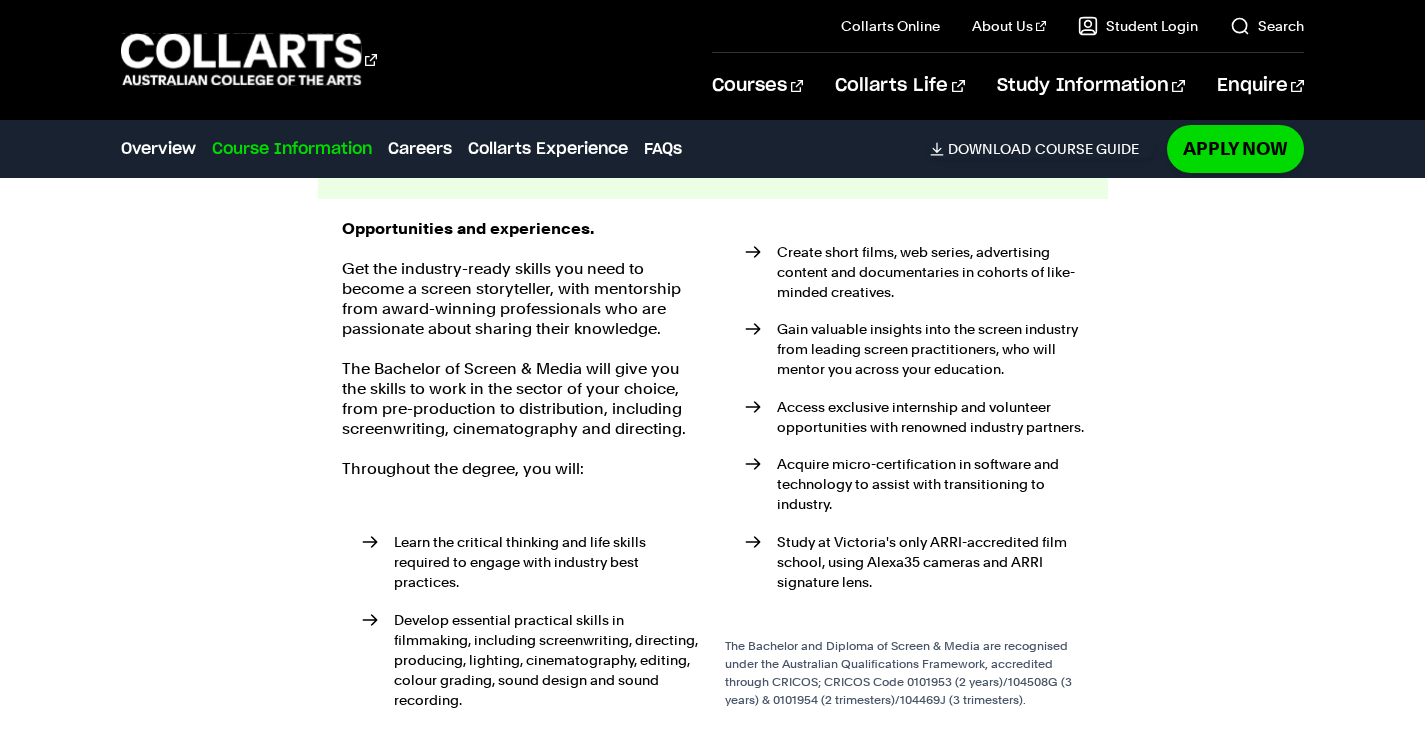 type 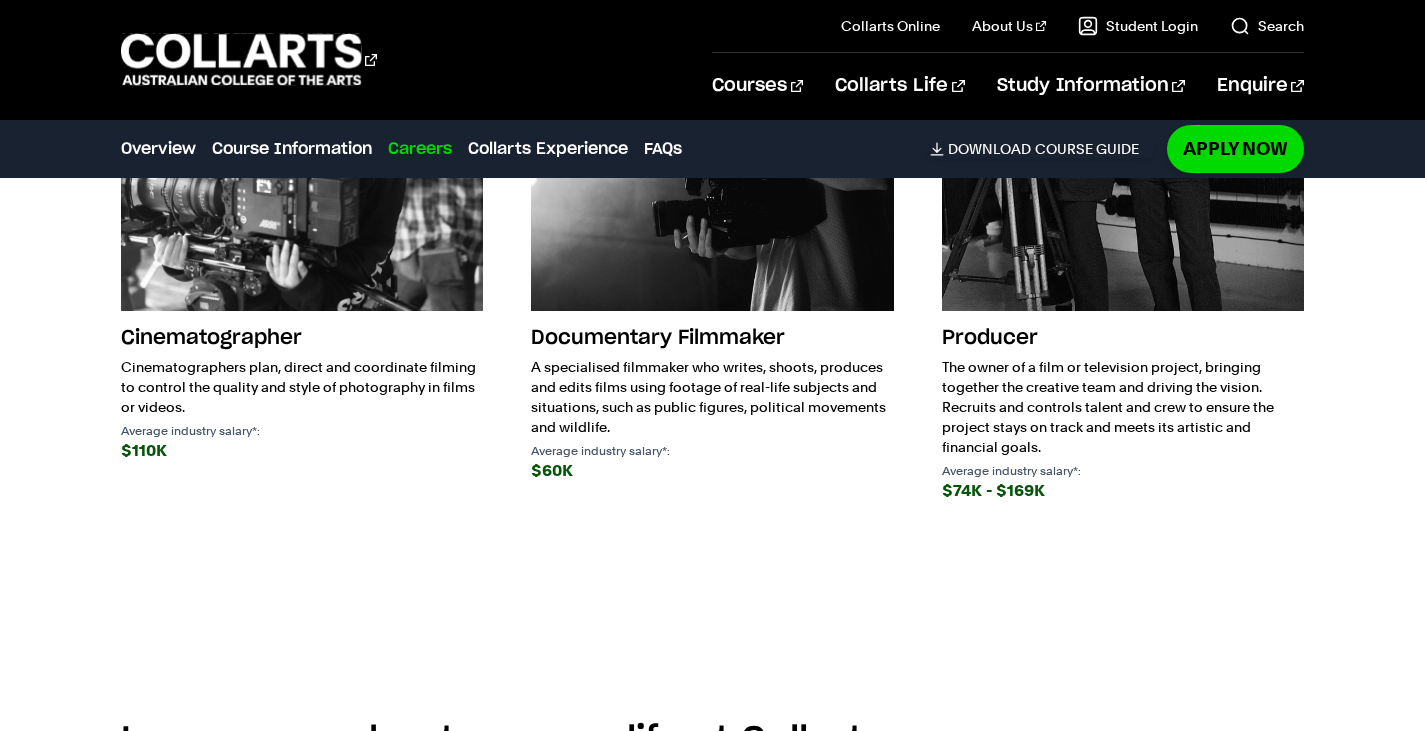 scroll, scrollTop: 5132, scrollLeft: 0, axis: vertical 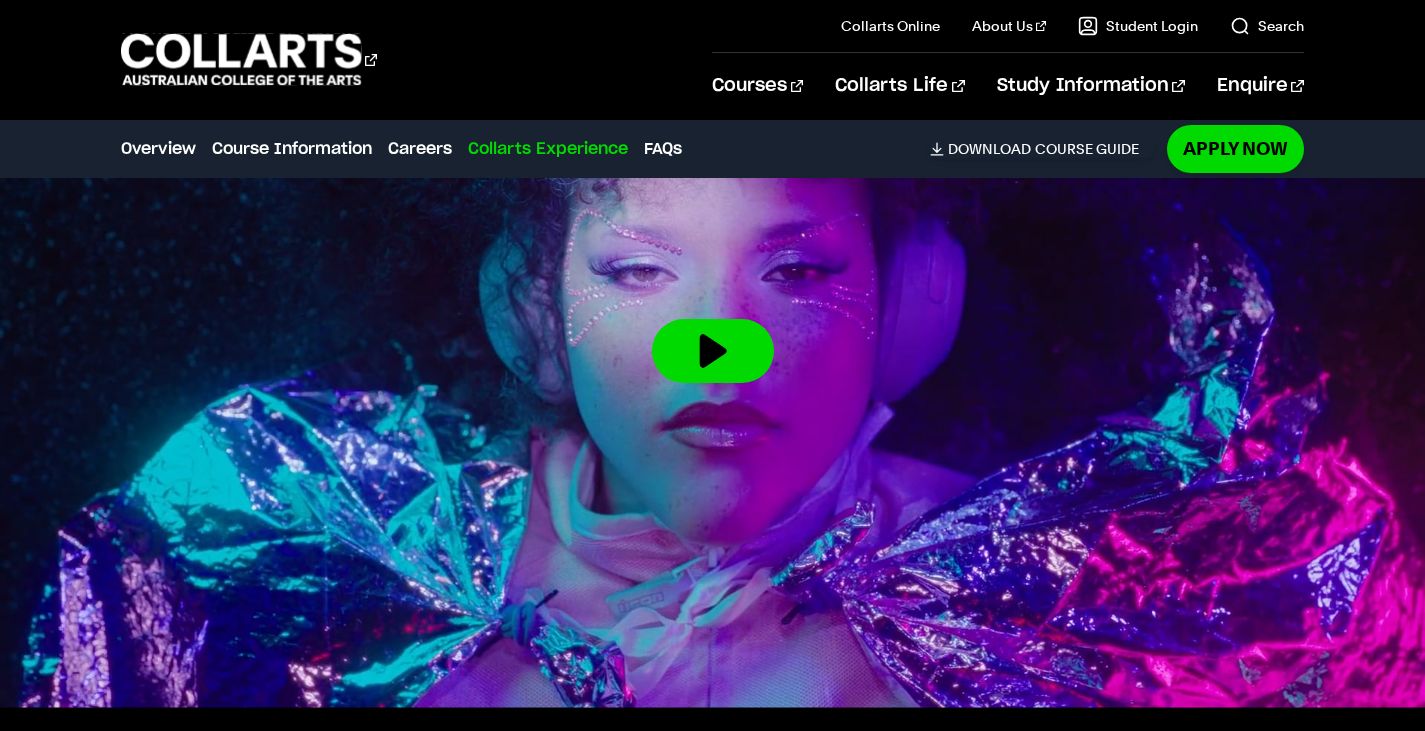 click at bounding box center (712, 352) 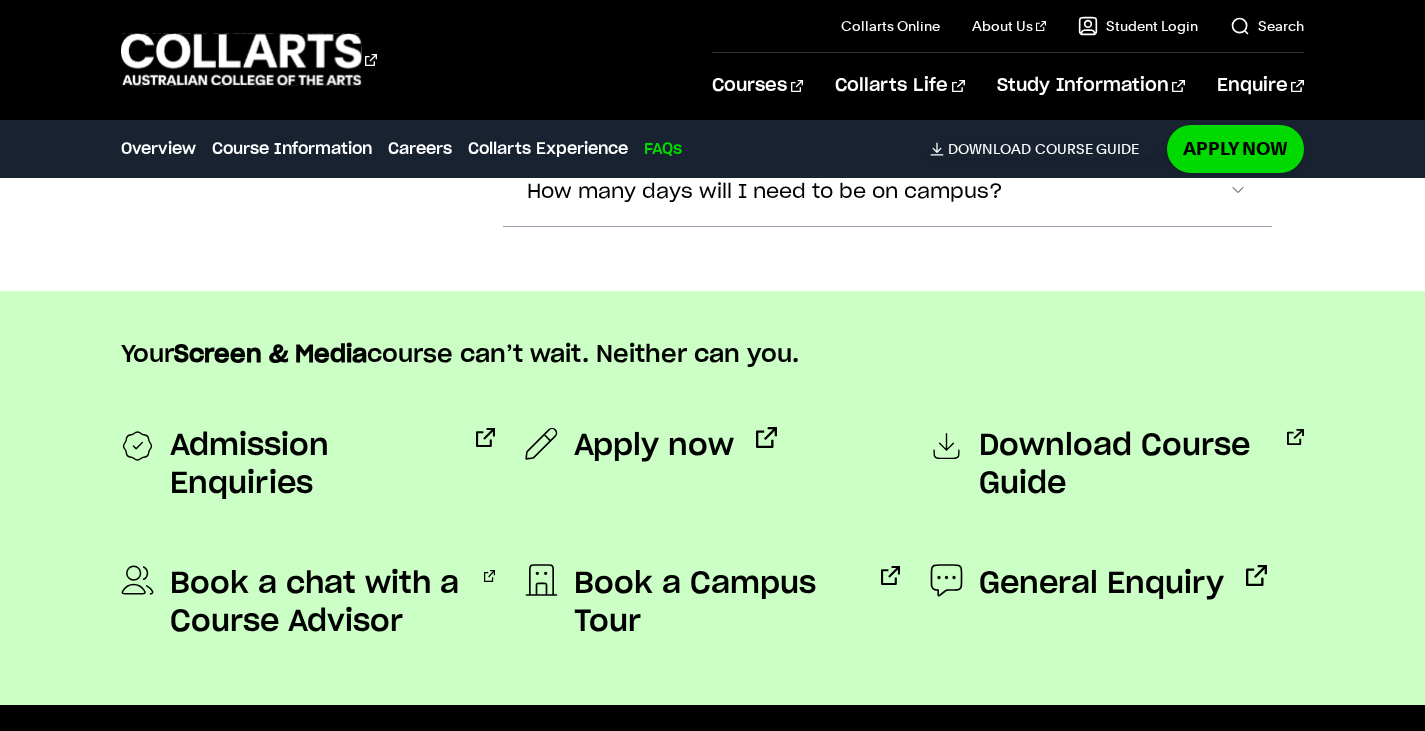 scroll, scrollTop: 9361, scrollLeft: 0, axis: vertical 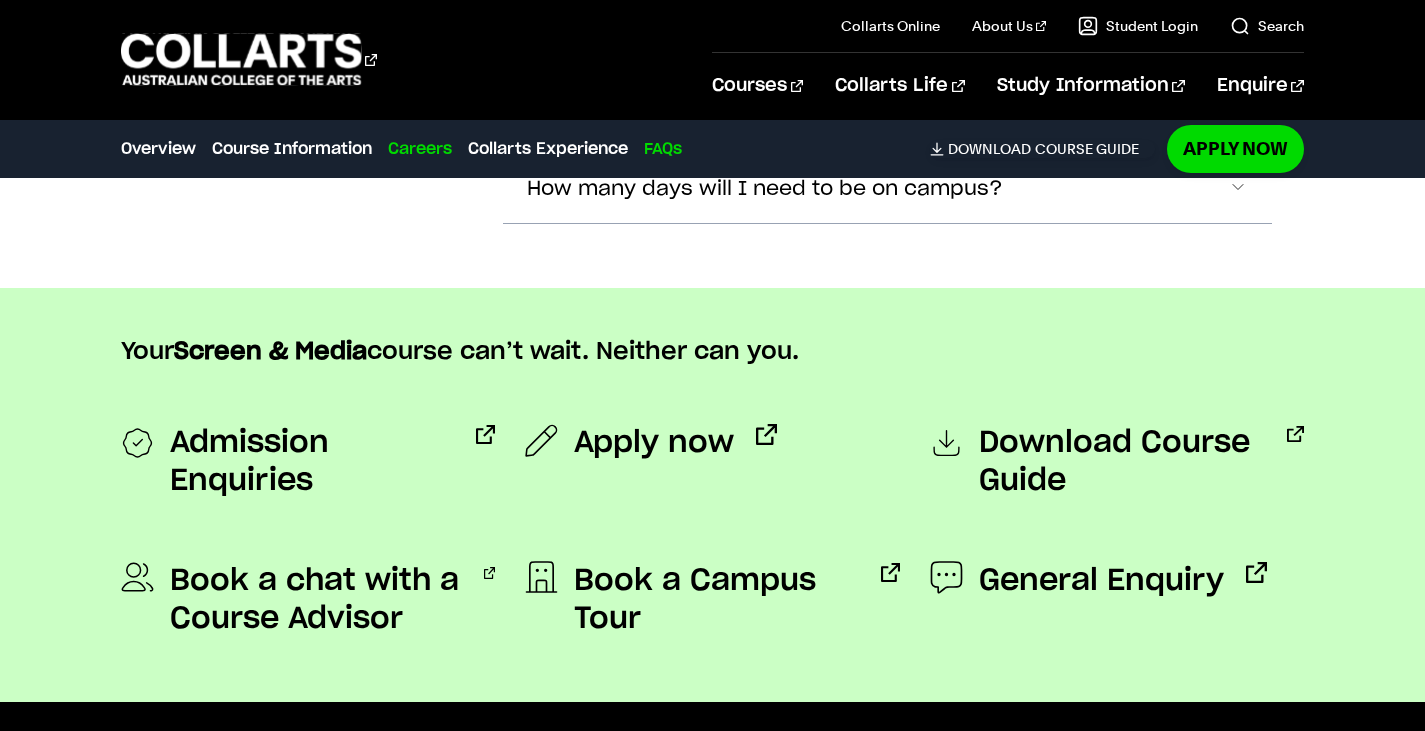 click on "Careers" at bounding box center [420, 149] 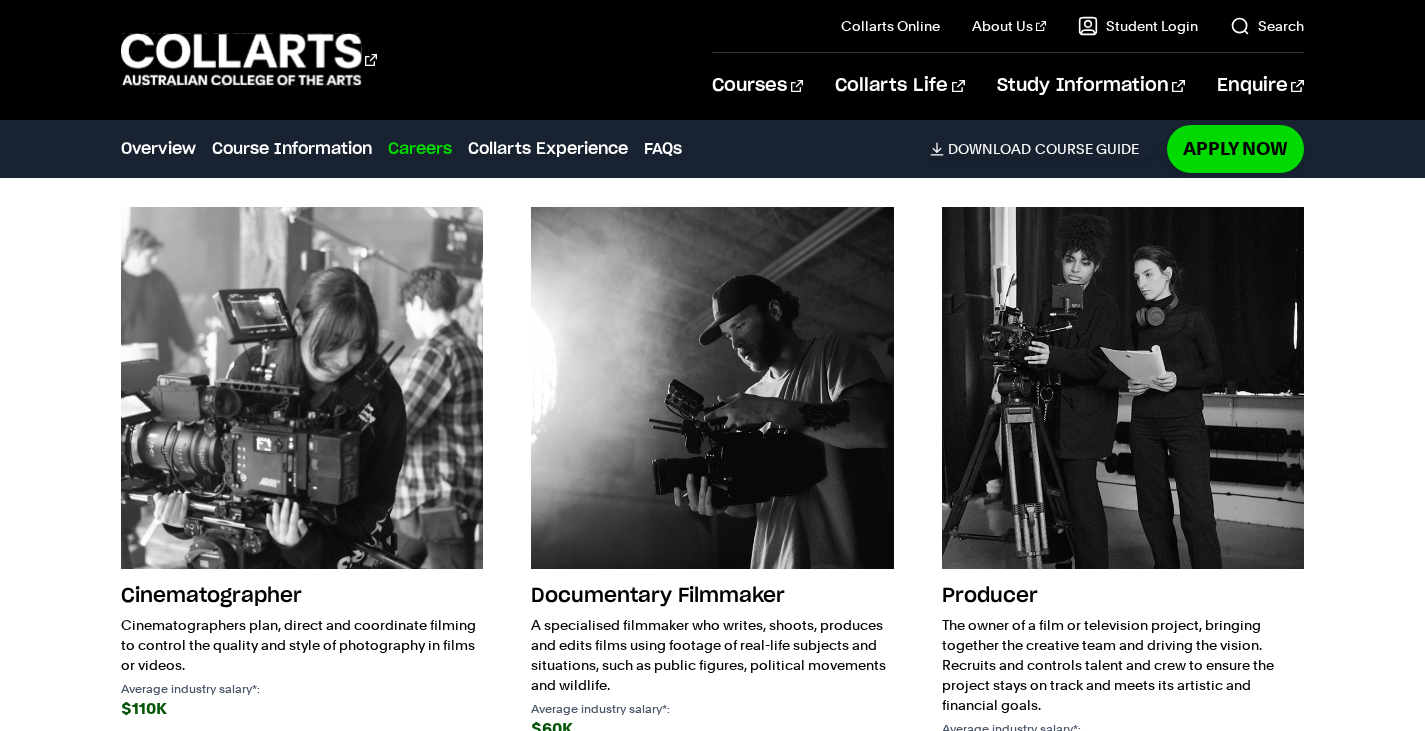 scroll, scrollTop: 4601, scrollLeft: 0, axis: vertical 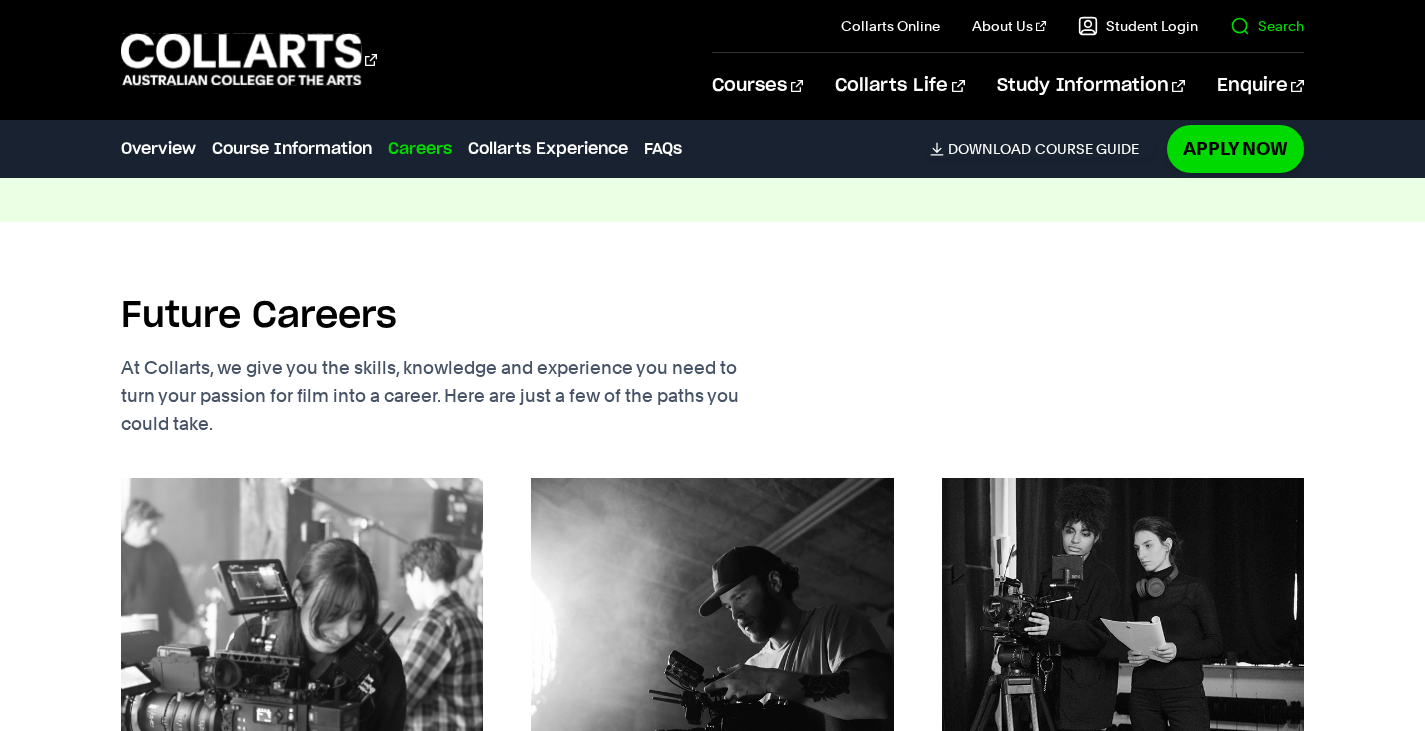 click on "Search" at bounding box center [1267, 26] 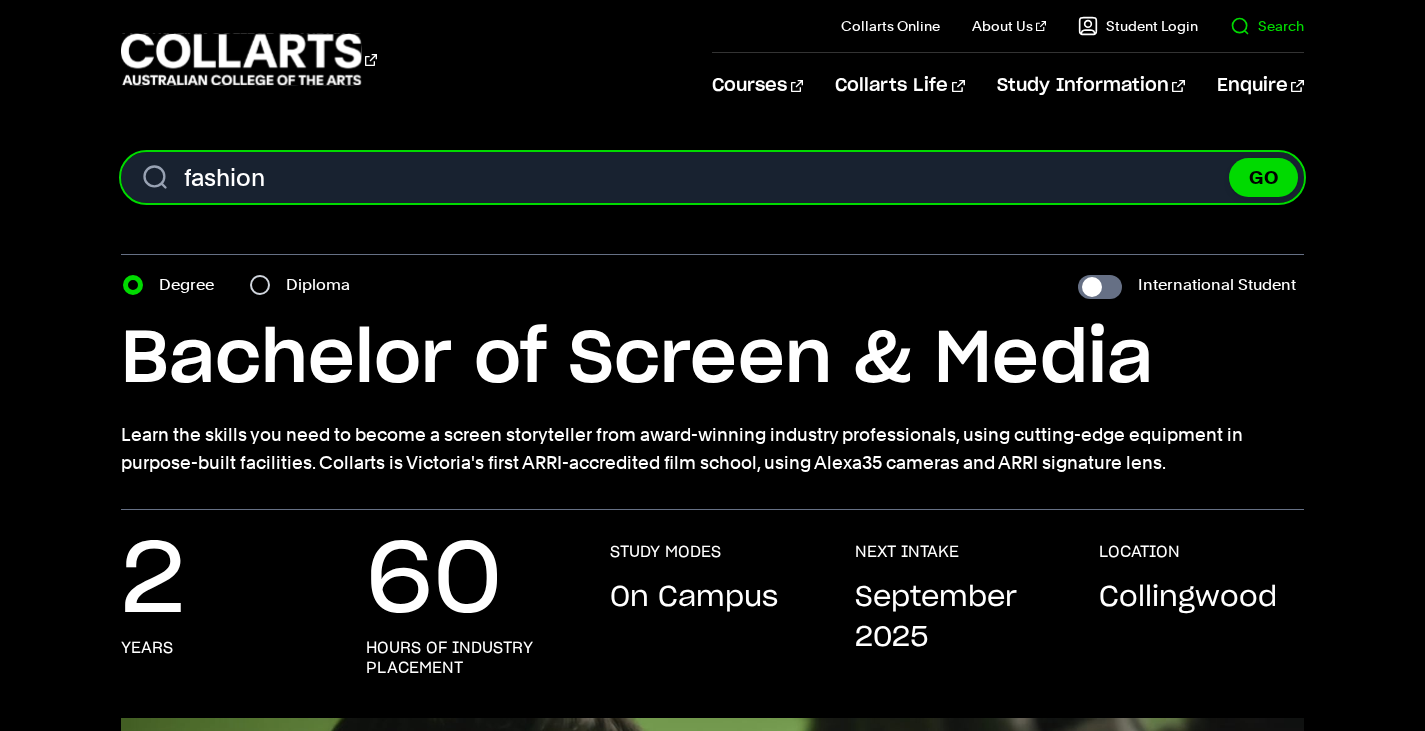 type on "fashion" 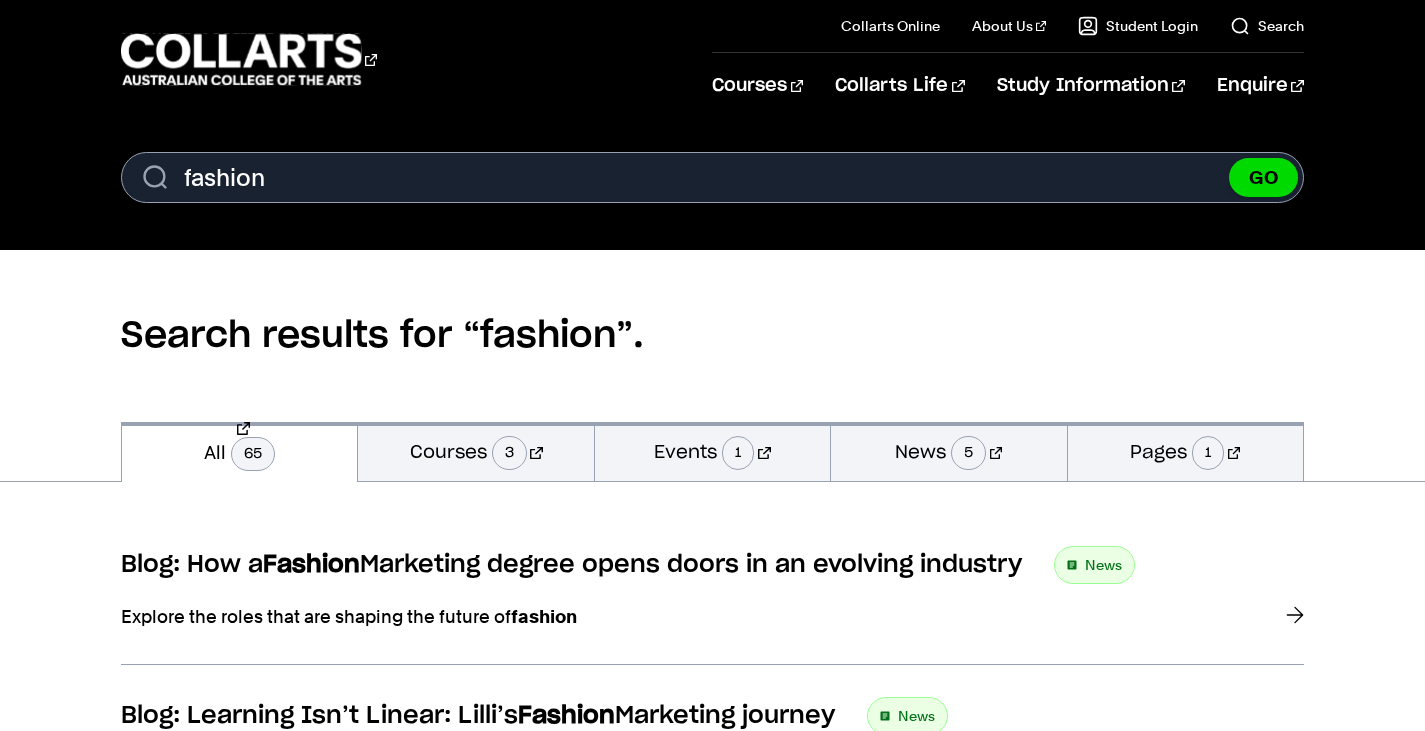 scroll, scrollTop: 0, scrollLeft: 0, axis: both 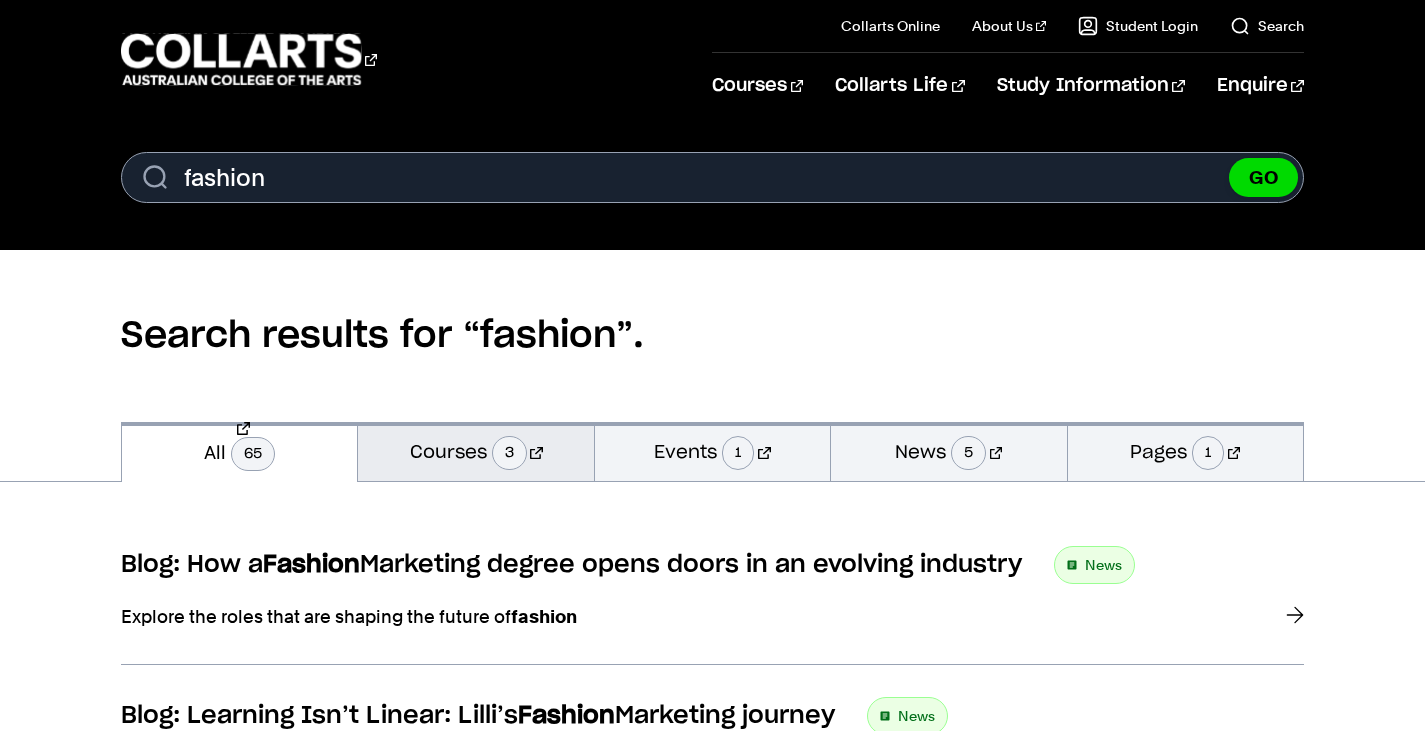 click on "3" at bounding box center (509, 453) 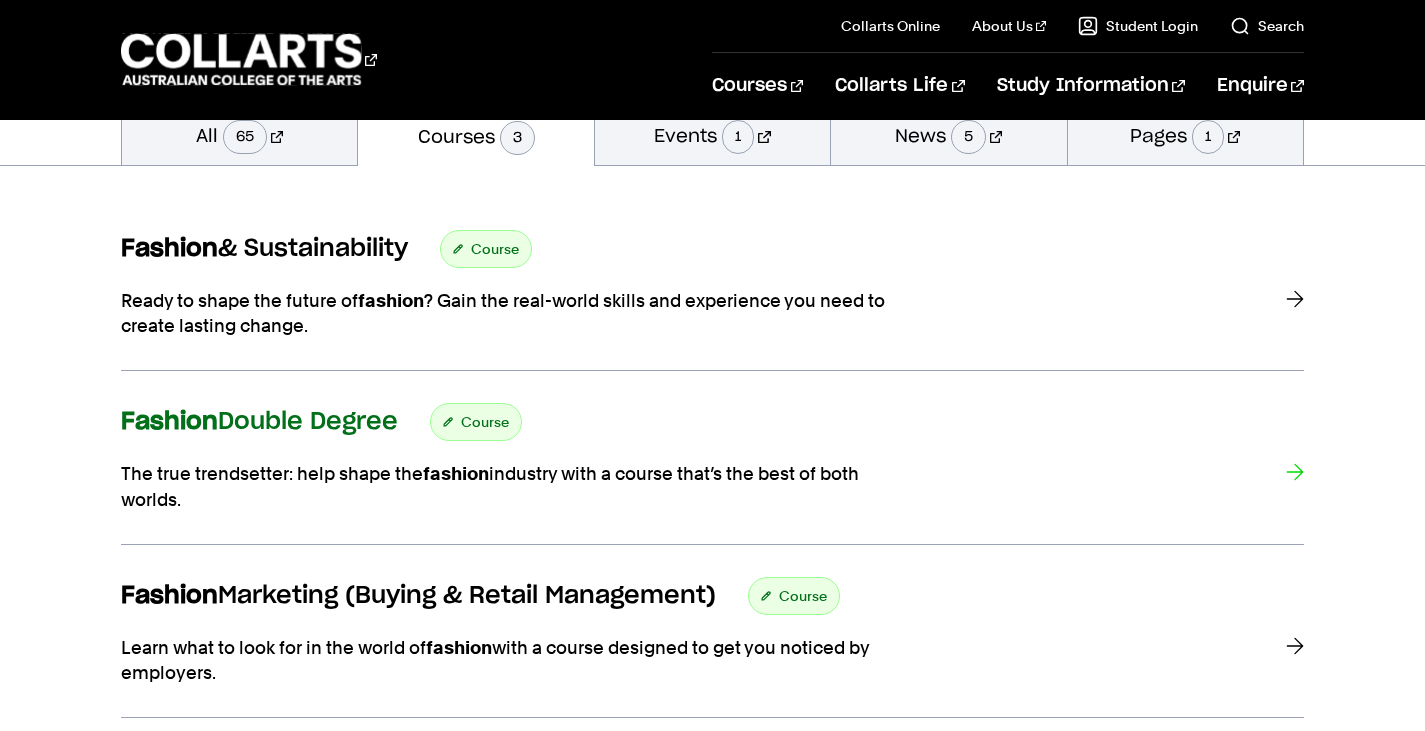 scroll, scrollTop: 315, scrollLeft: 0, axis: vertical 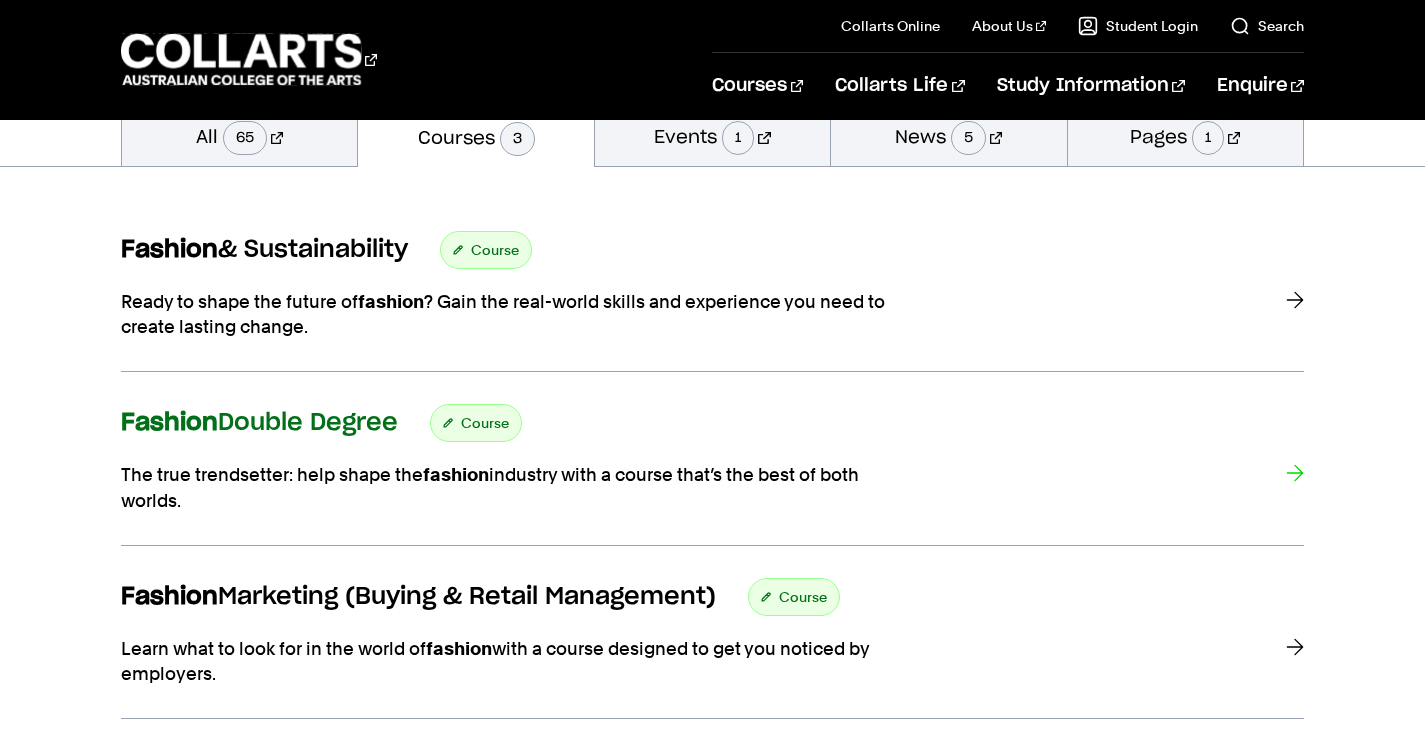 click on "Fashion  Double Degree" at bounding box center (259, 423) 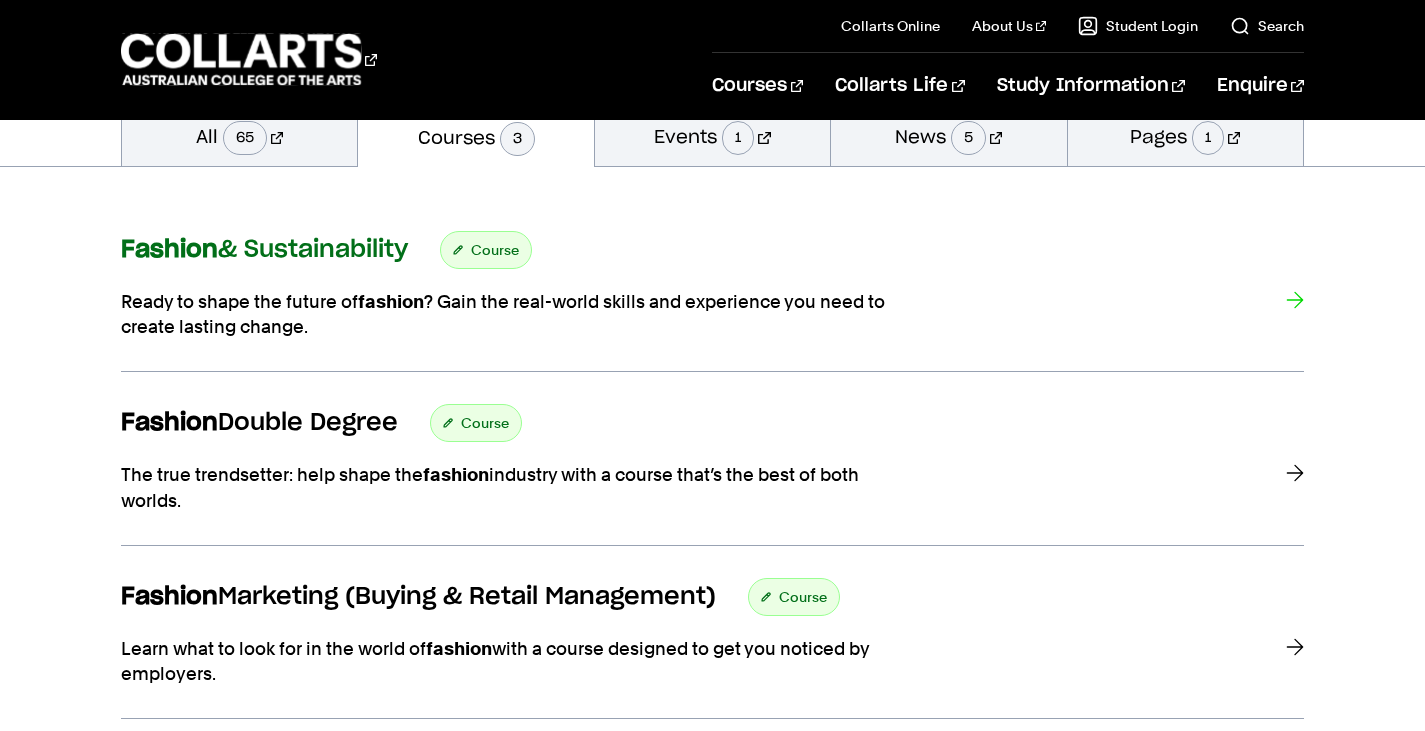 click on "Fashion  & Sustainability" at bounding box center (264, 250) 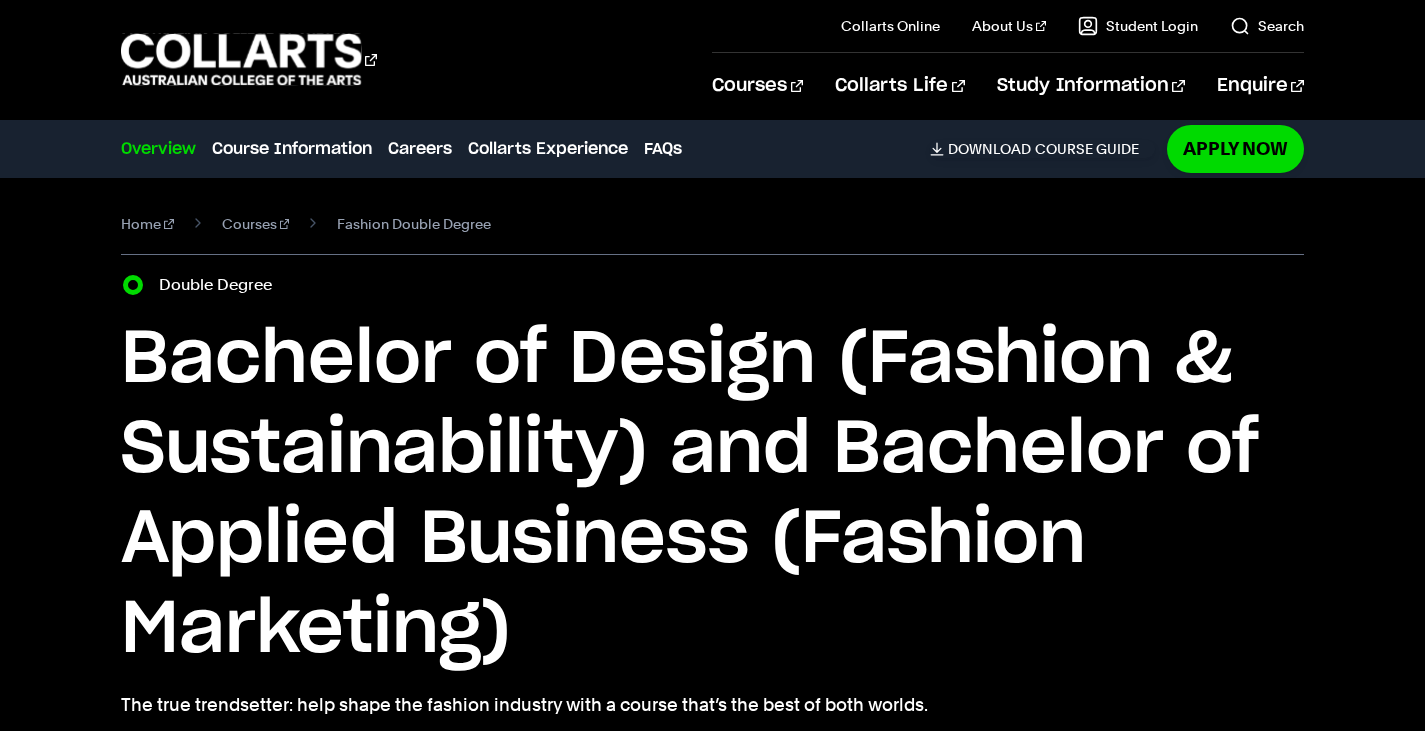 scroll, scrollTop: 0, scrollLeft: 0, axis: both 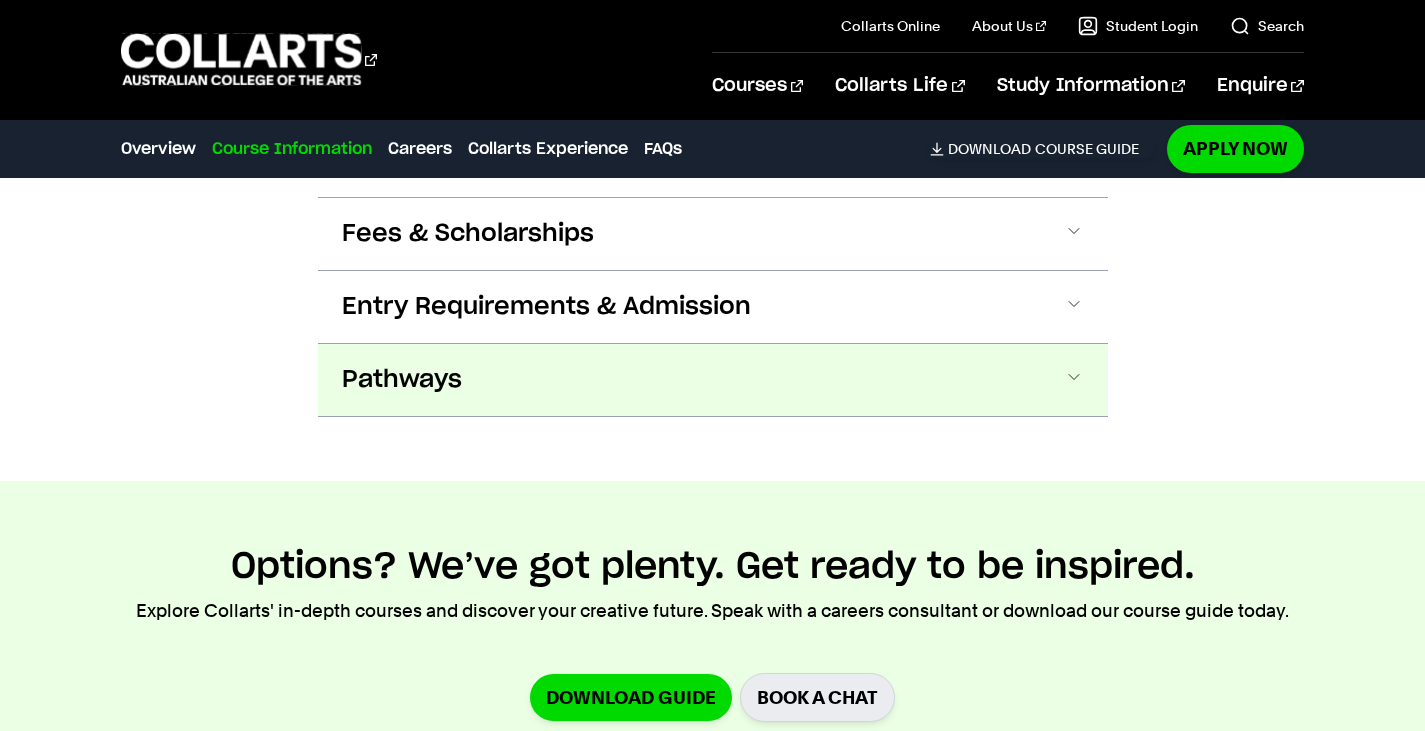 click on "Pathways" at bounding box center (713, 380) 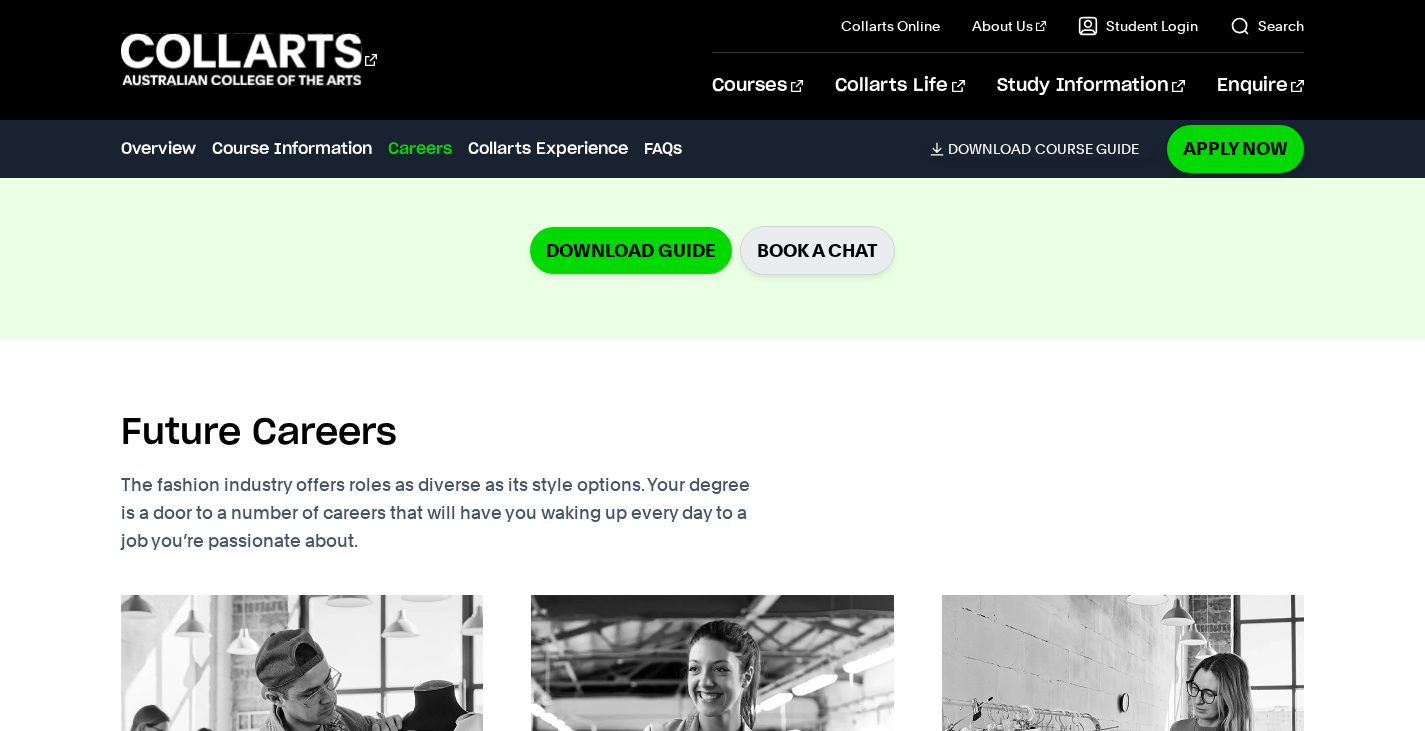 scroll, scrollTop: 3127, scrollLeft: 0, axis: vertical 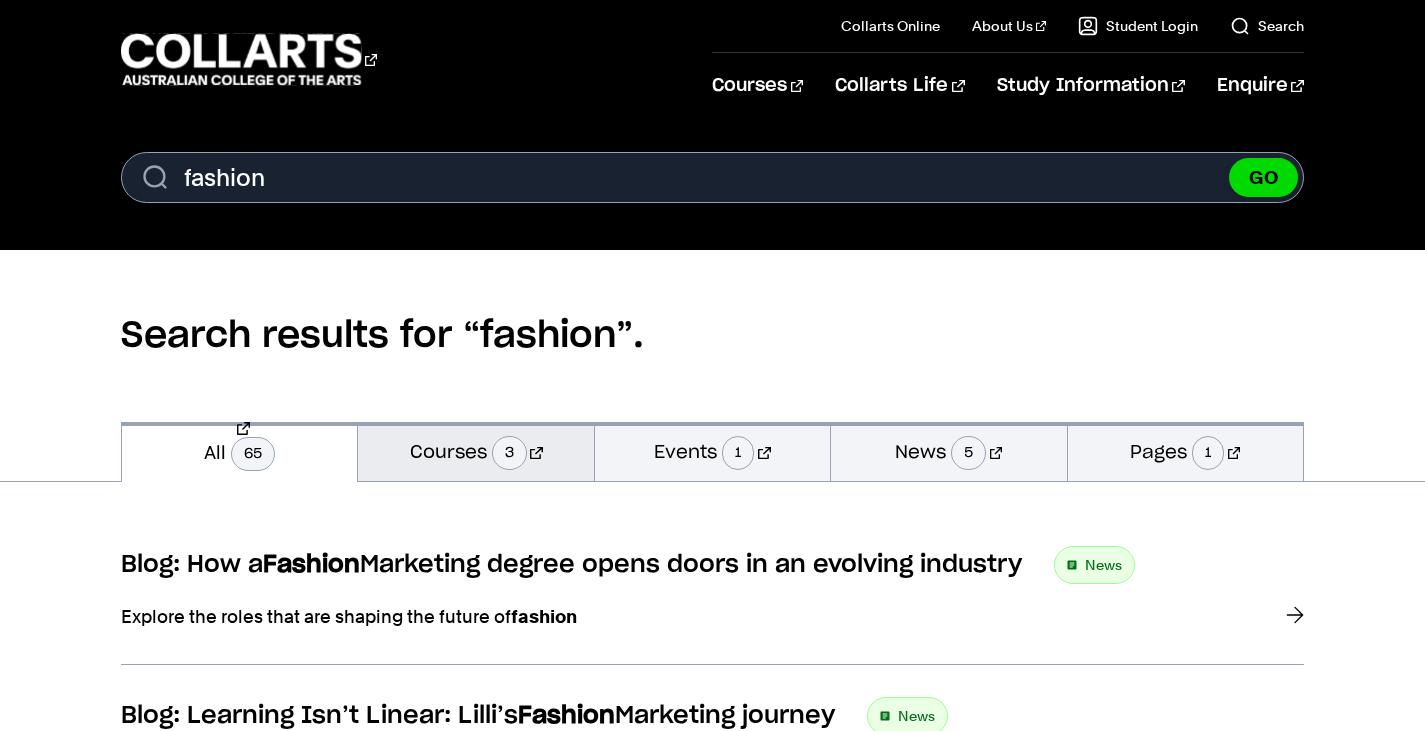 click on "Courses  3" at bounding box center [475, 451] 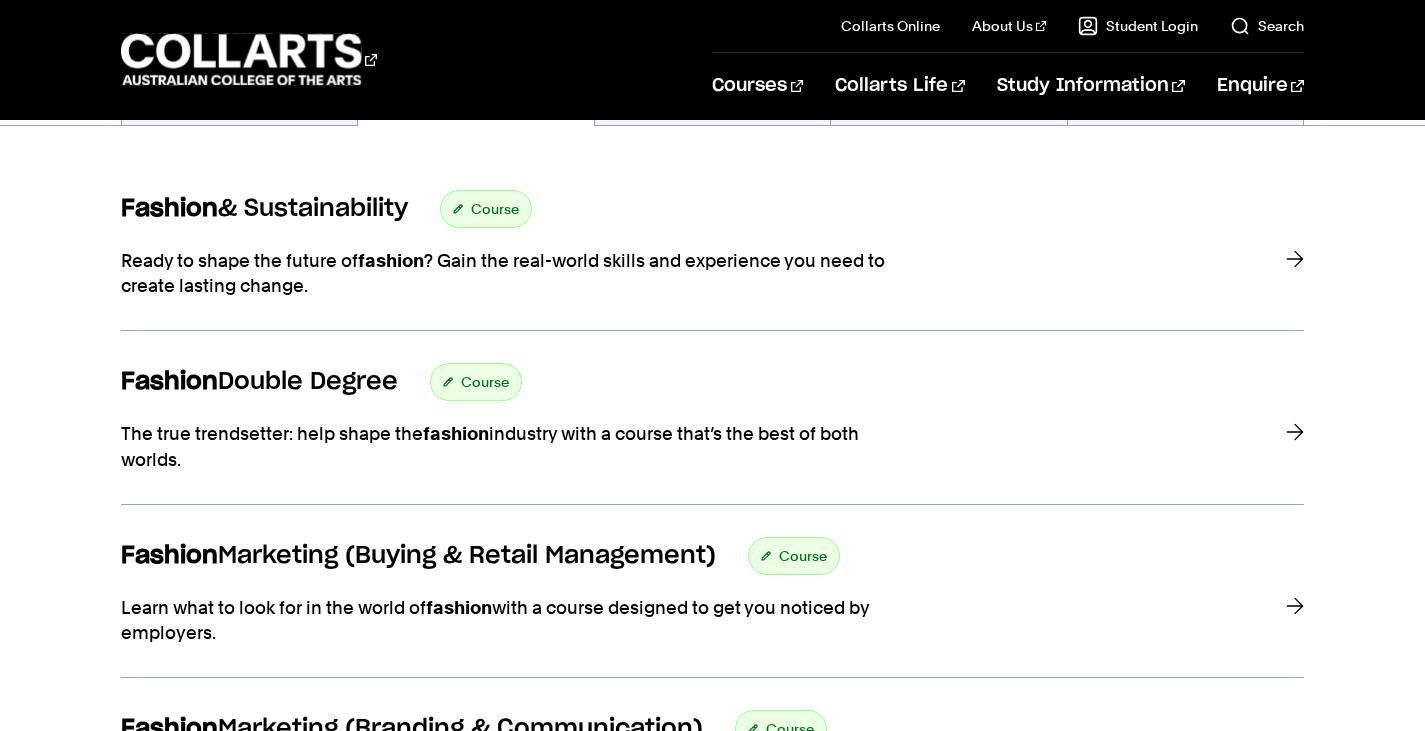 scroll, scrollTop: 0, scrollLeft: 0, axis: both 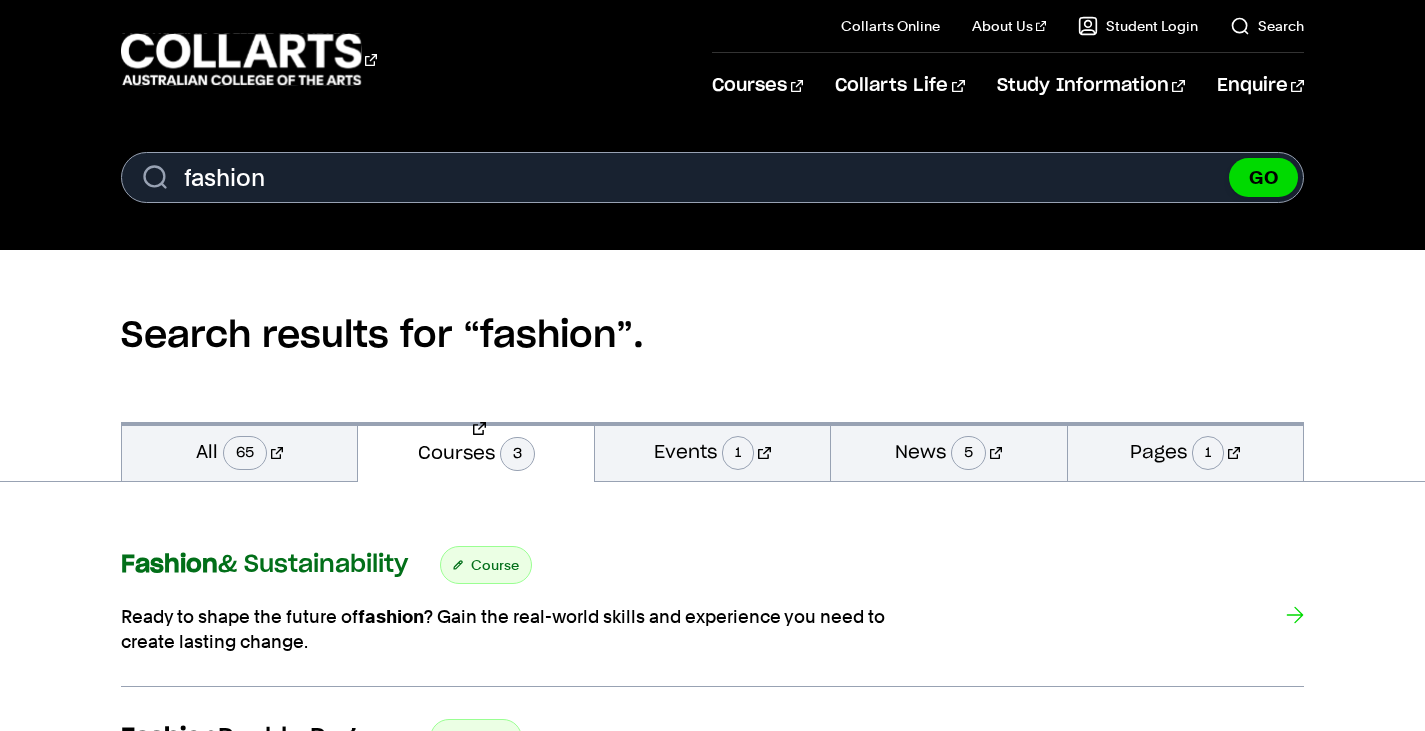 click on "Fashion  & Sustainability" at bounding box center [264, 565] 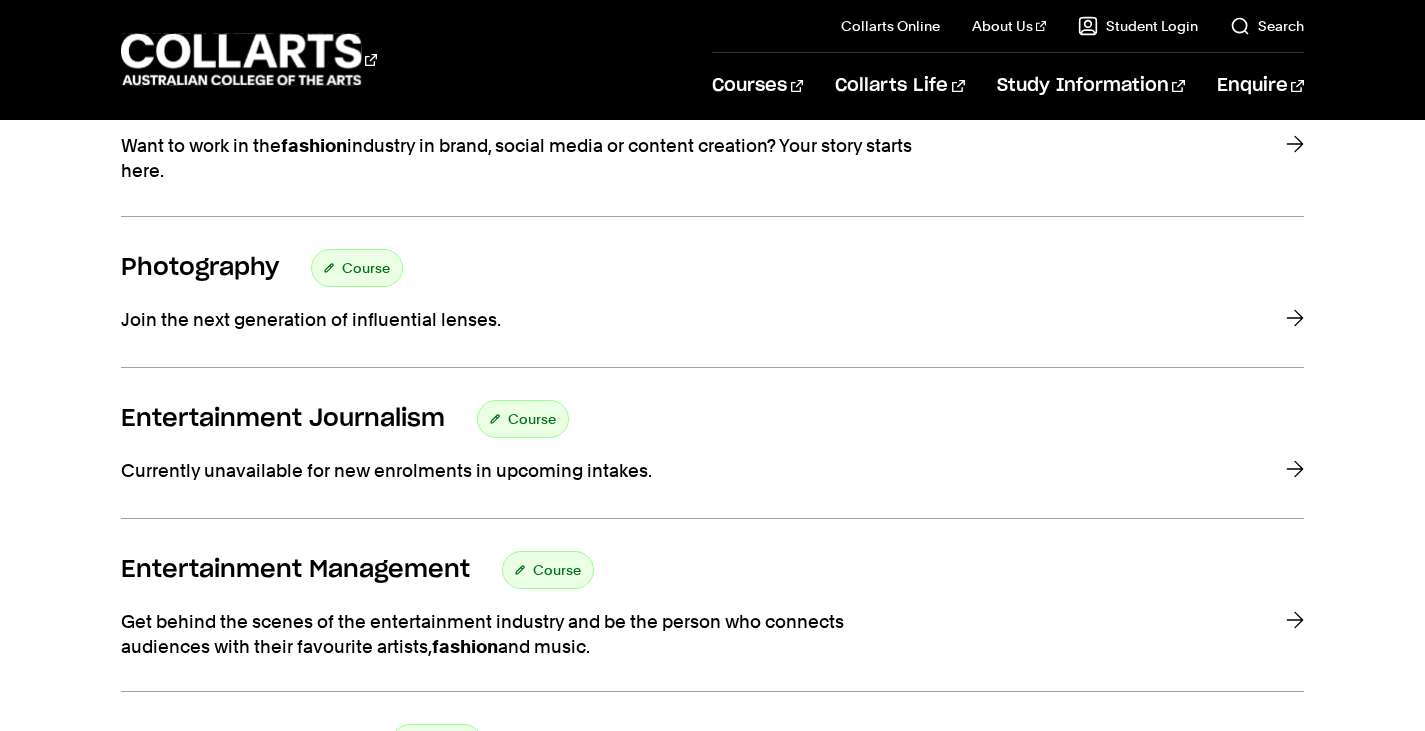 scroll, scrollTop: 990, scrollLeft: 0, axis: vertical 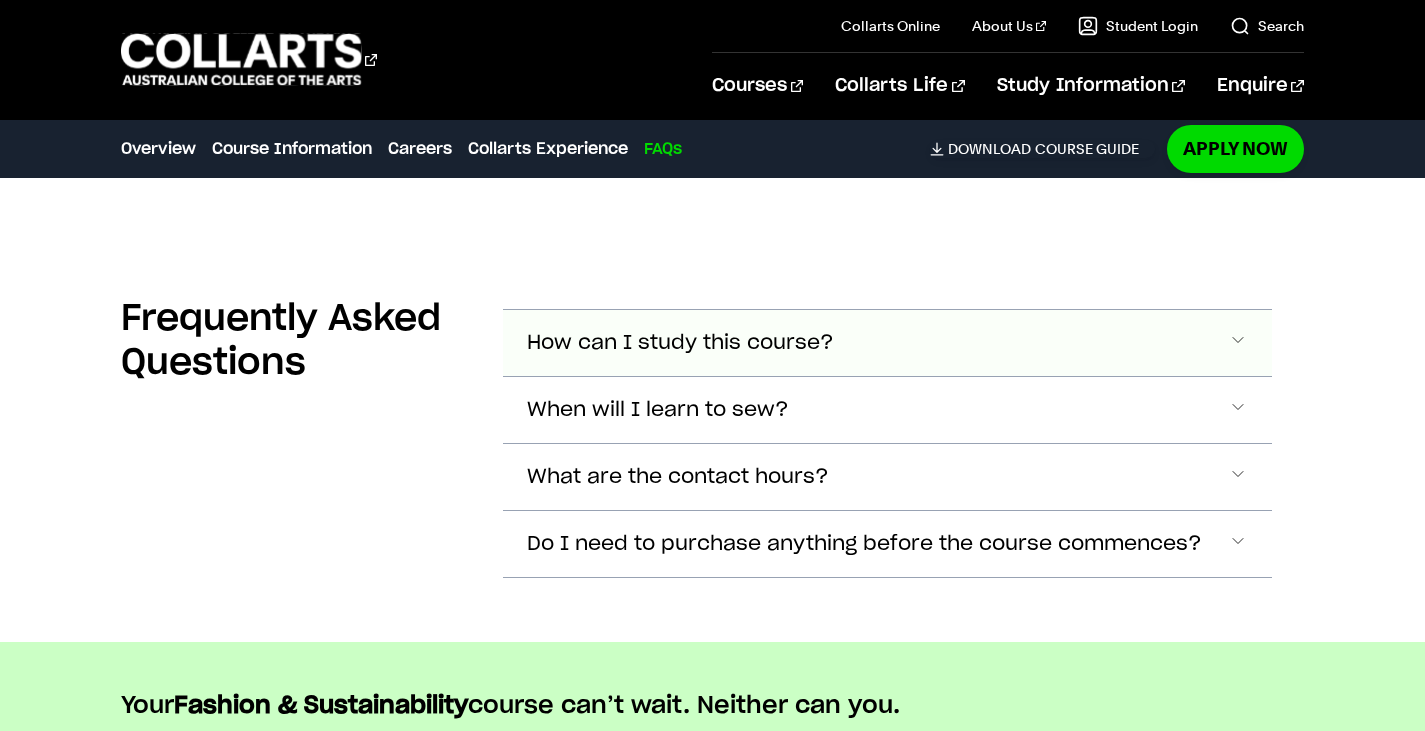 click on "How can I study this course?" at bounding box center (680, 343) 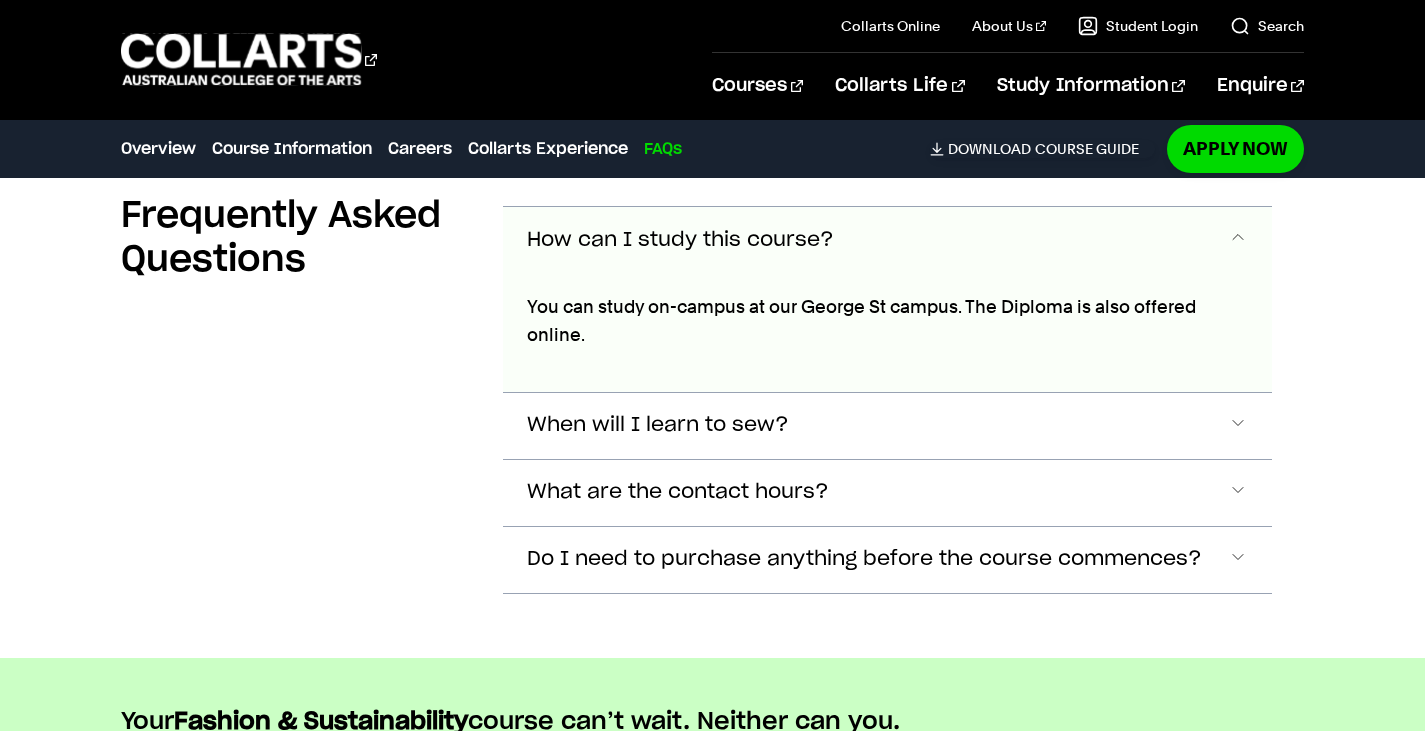 scroll, scrollTop: 6127, scrollLeft: 0, axis: vertical 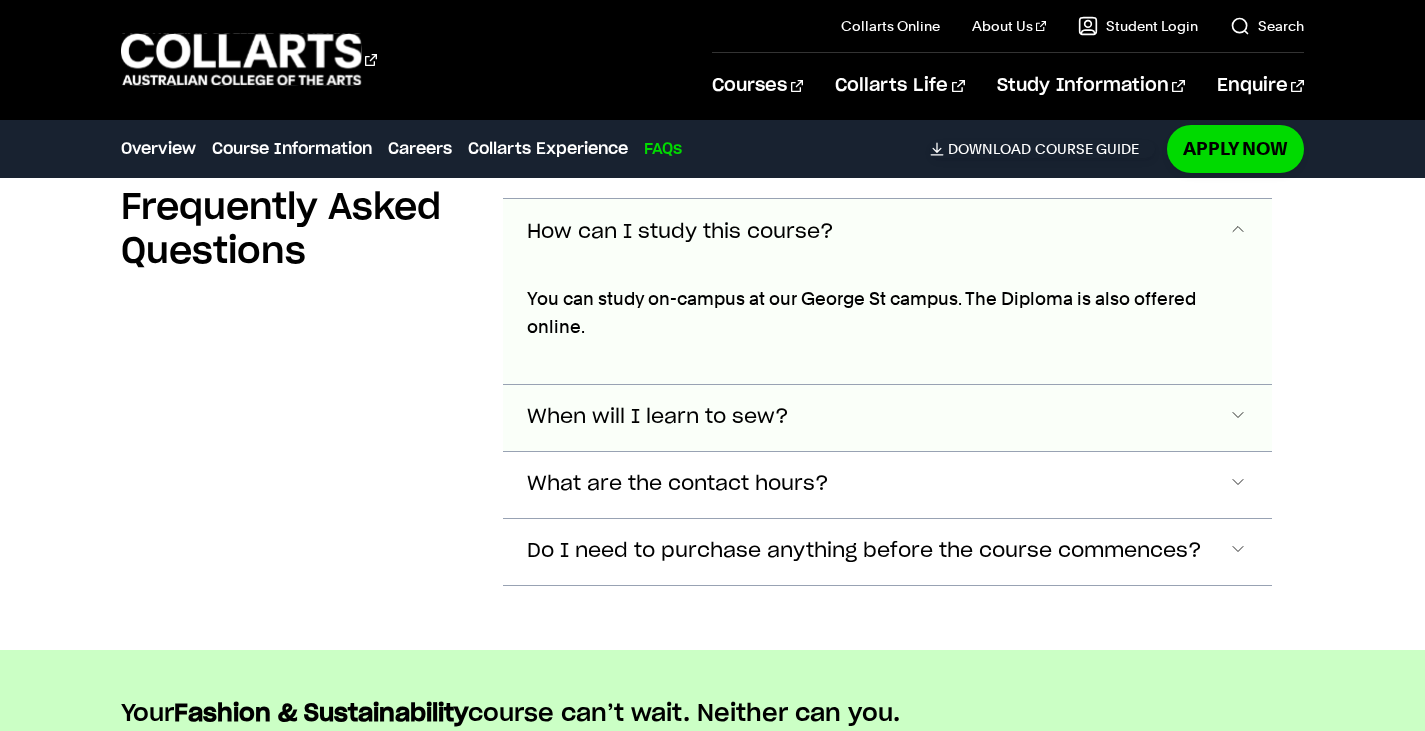 click on "When will I learn to sew?" at bounding box center (680, 232) 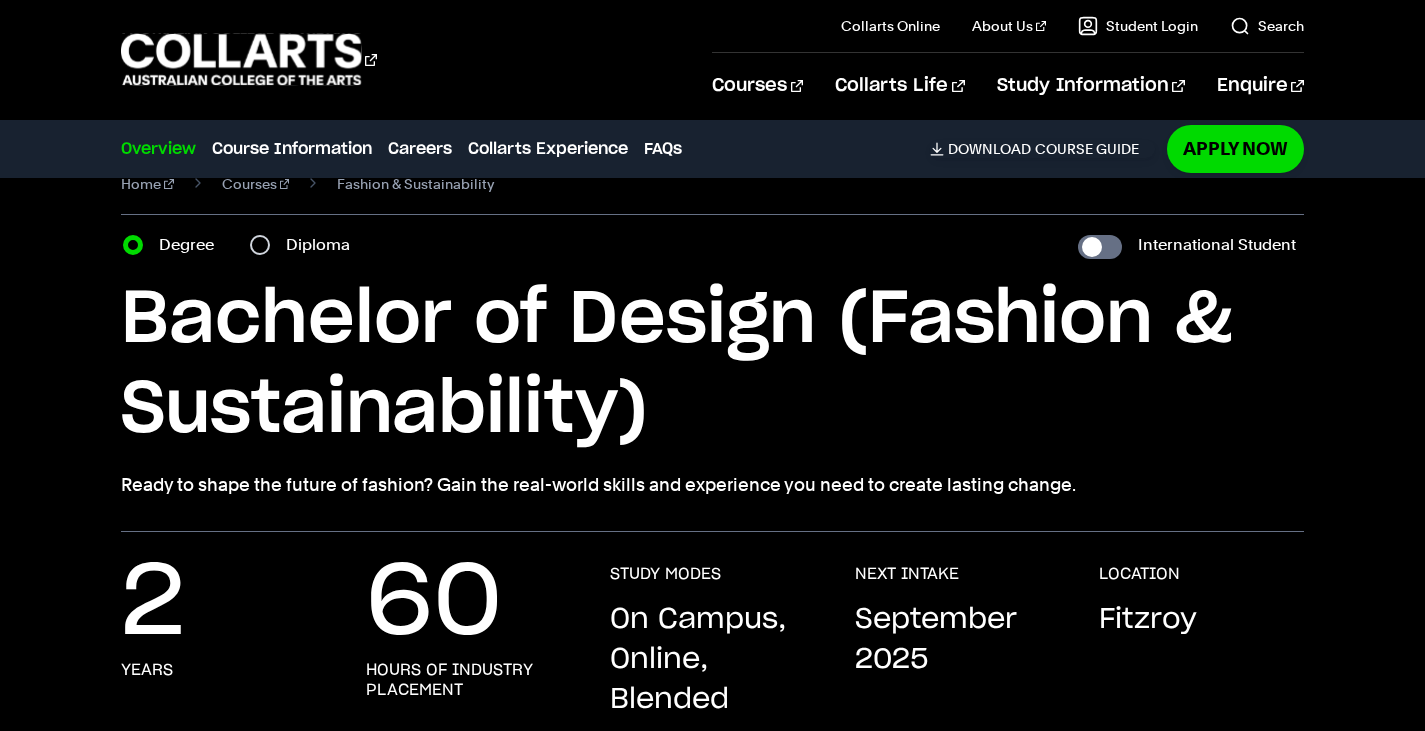 scroll, scrollTop: 0, scrollLeft: 0, axis: both 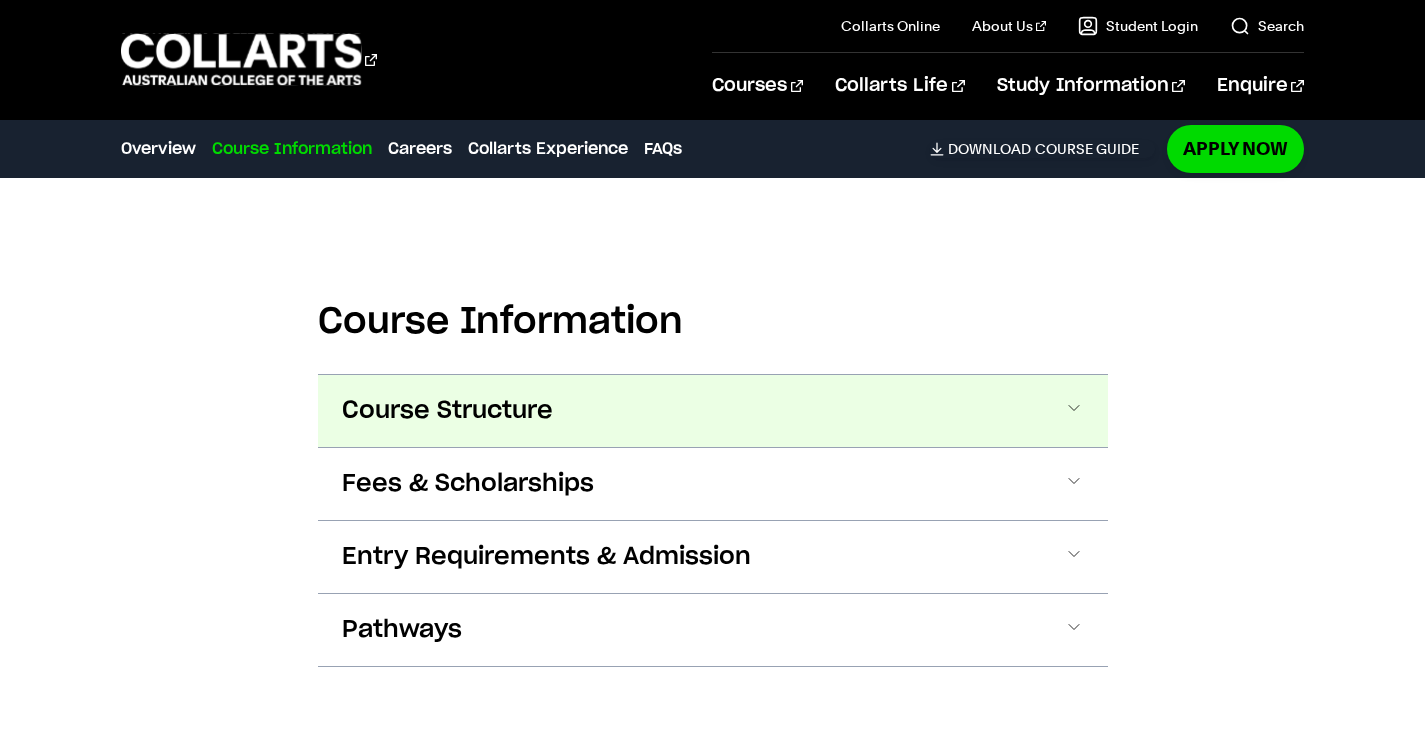 click on "Course Structure" at bounding box center (713, 411) 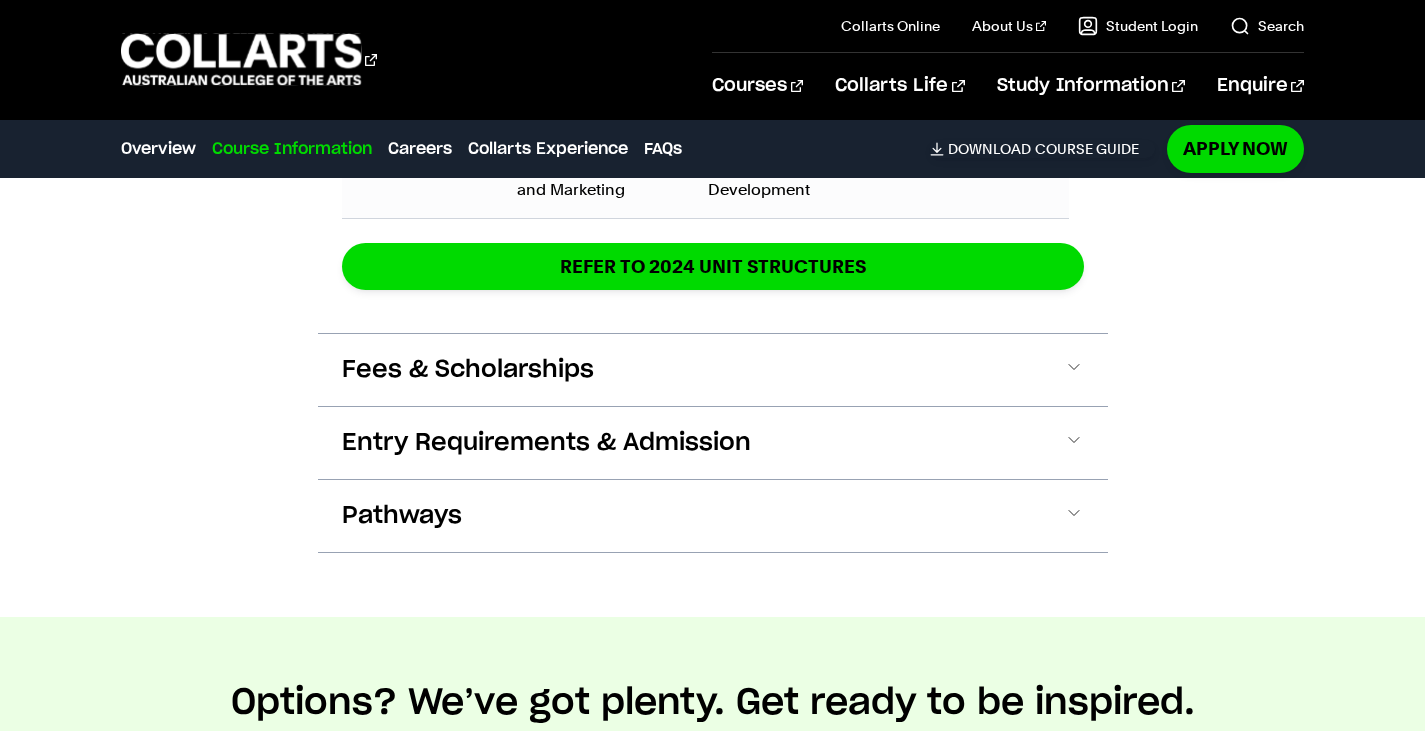 scroll, scrollTop: 3504, scrollLeft: 0, axis: vertical 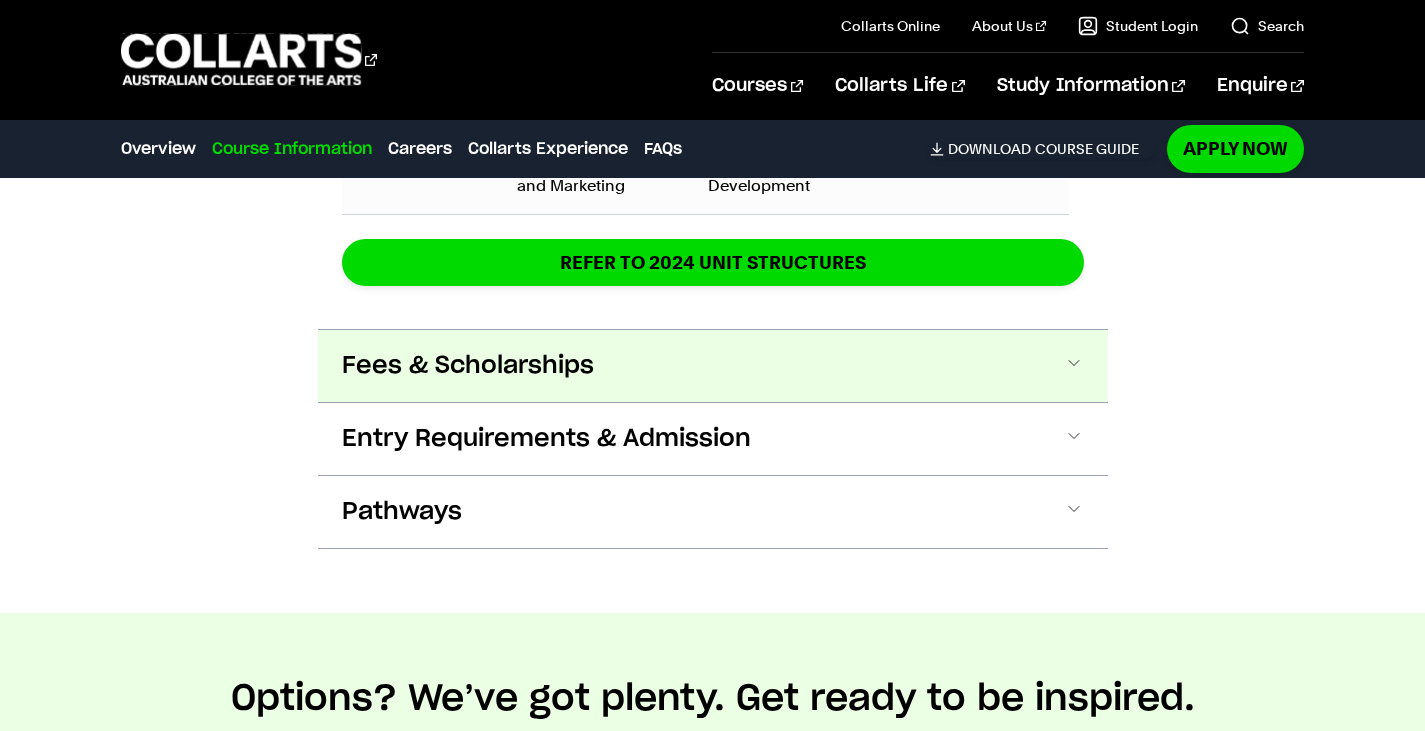 click on "Fees & Scholarships" at bounding box center [713, 366] 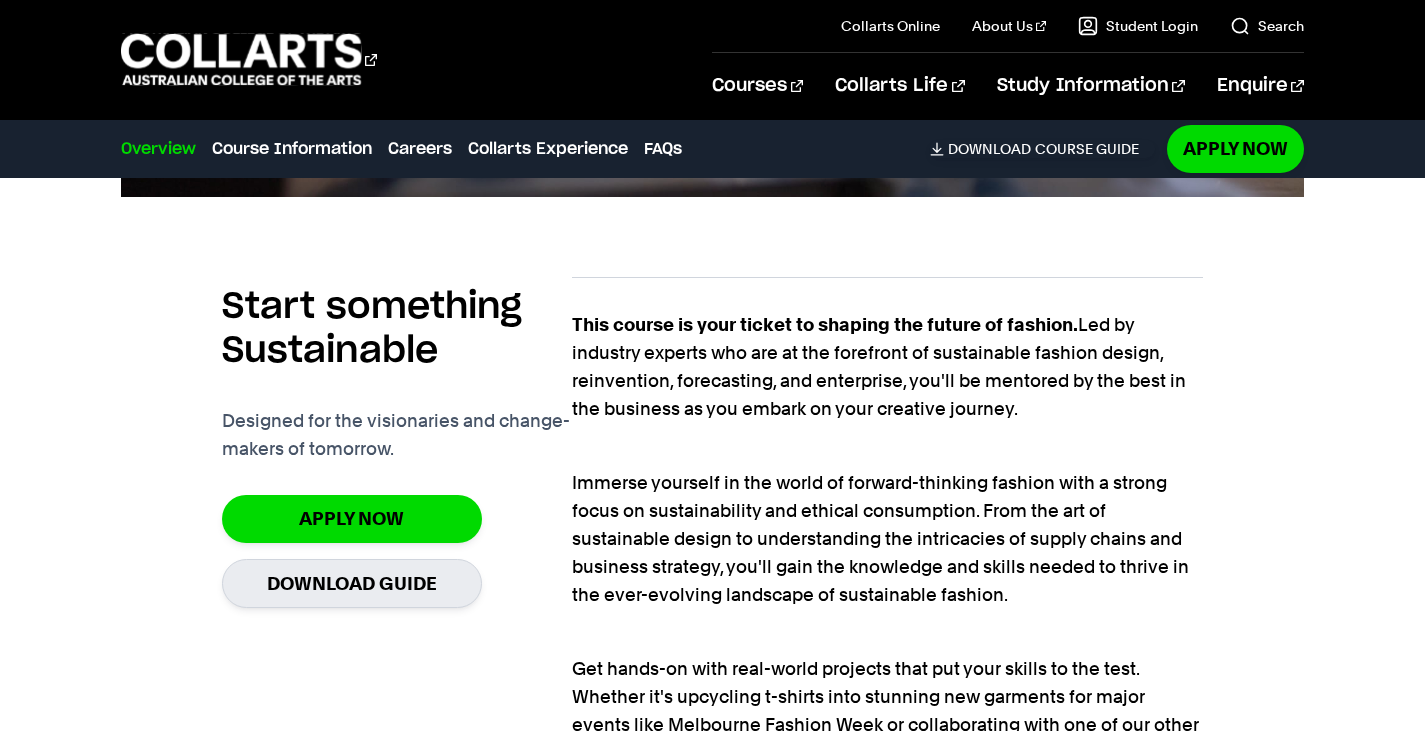 scroll, scrollTop: 0, scrollLeft: 0, axis: both 